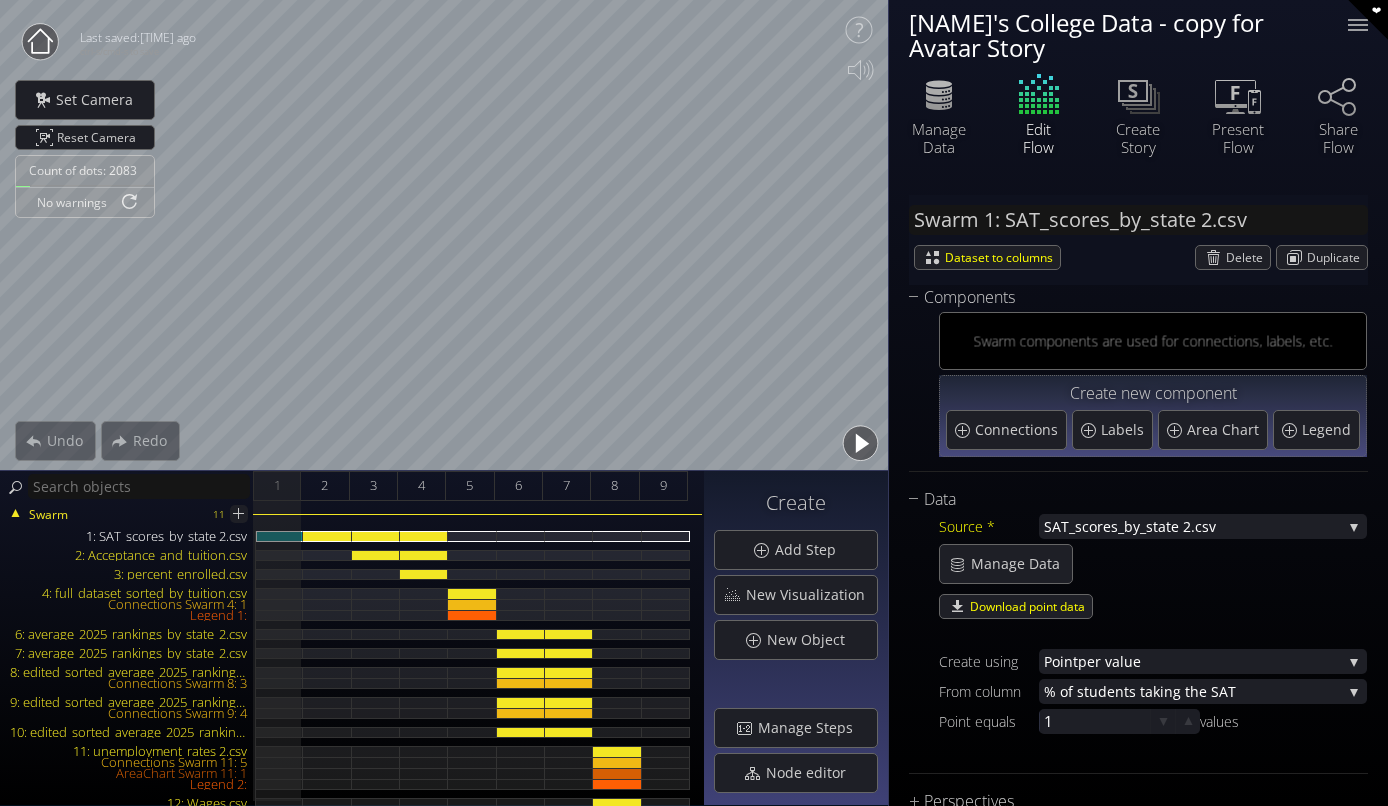scroll, scrollTop: 0, scrollLeft: 0, axis: both 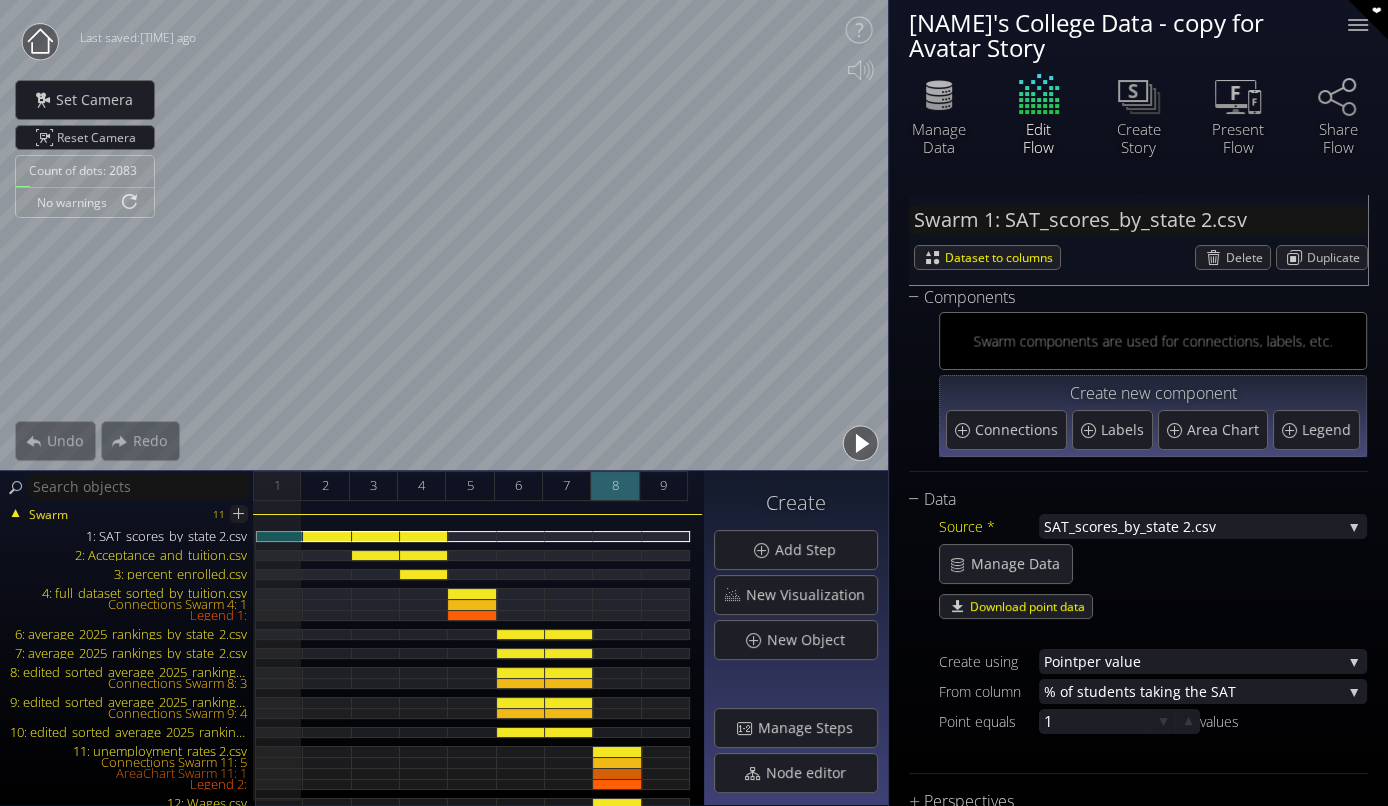 click on "8" at bounding box center [615, 486] 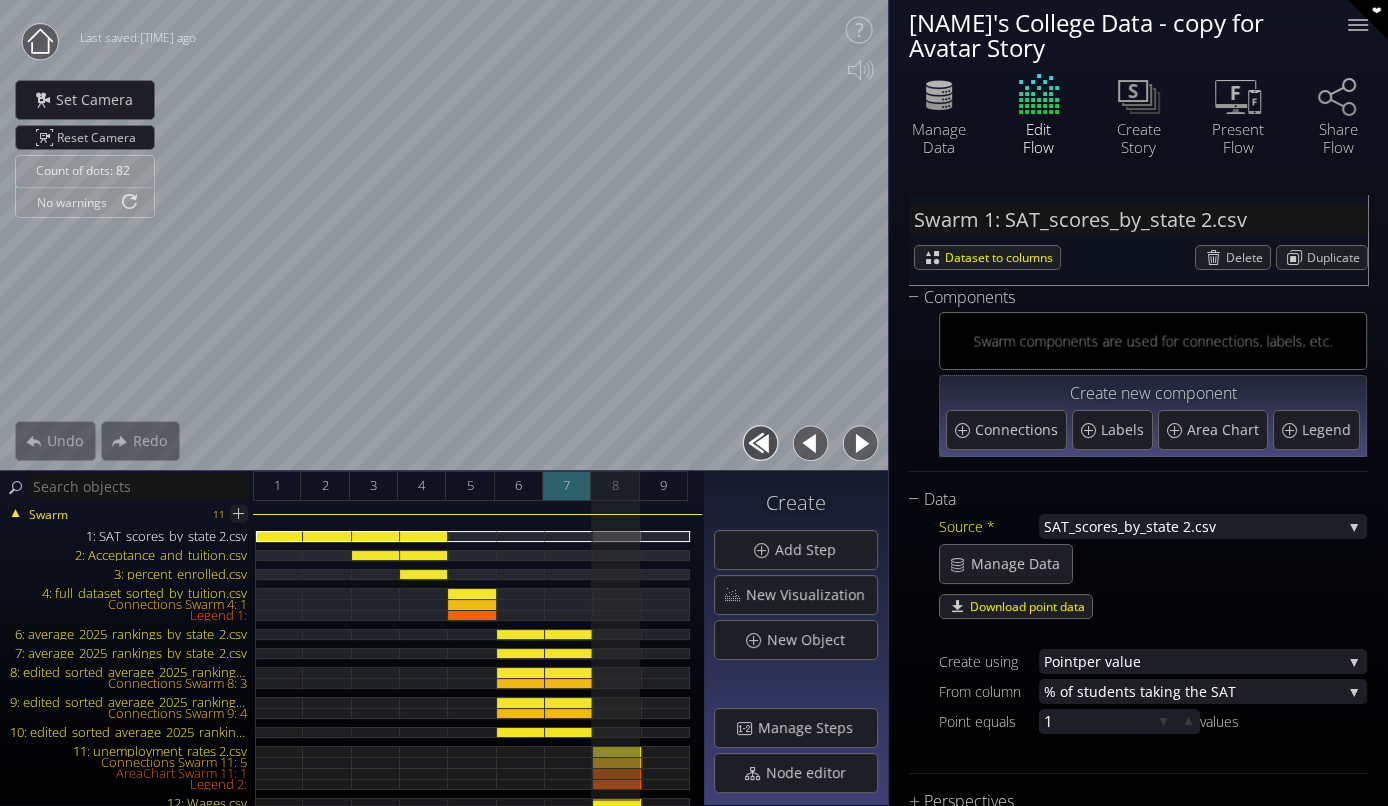 click on "7" at bounding box center [567, 486] 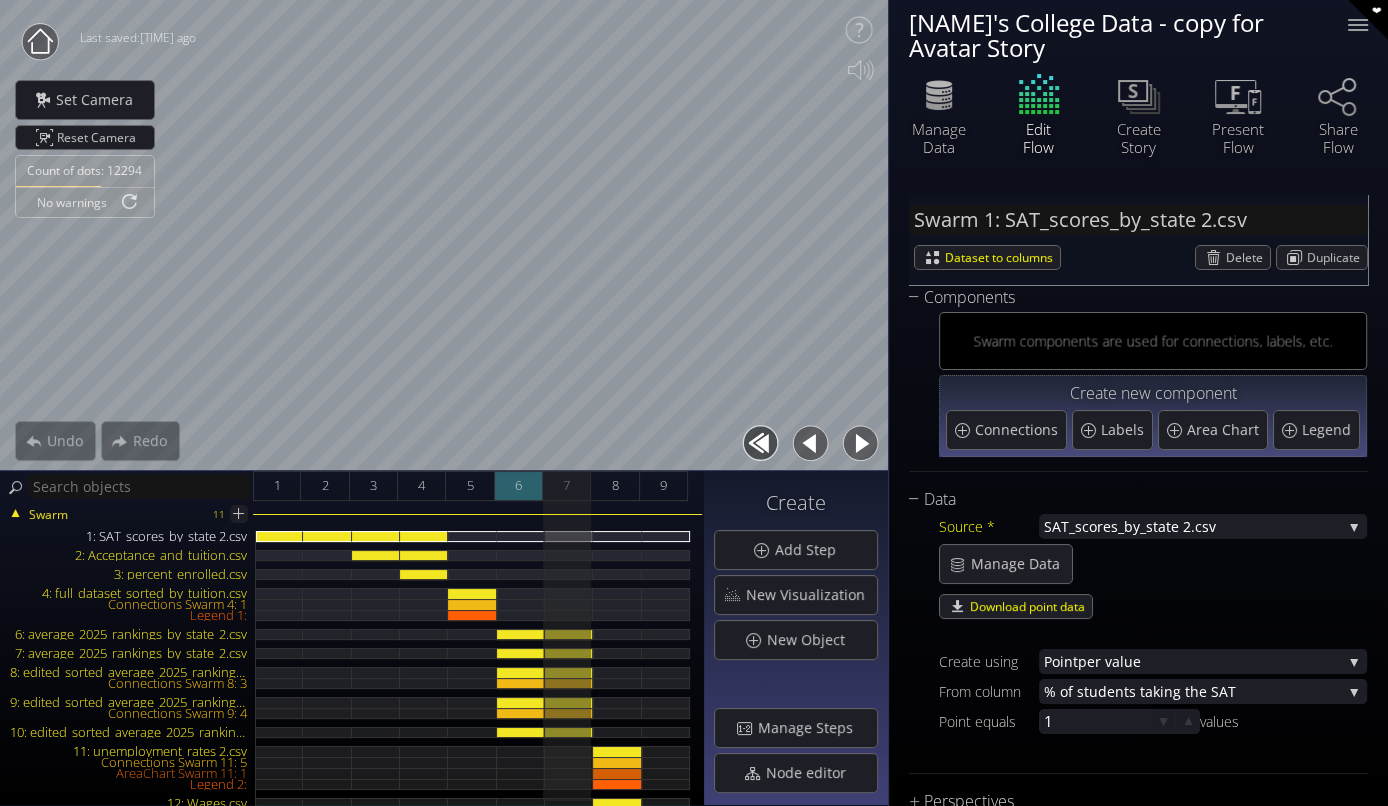 click on "6" at bounding box center (519, 486) 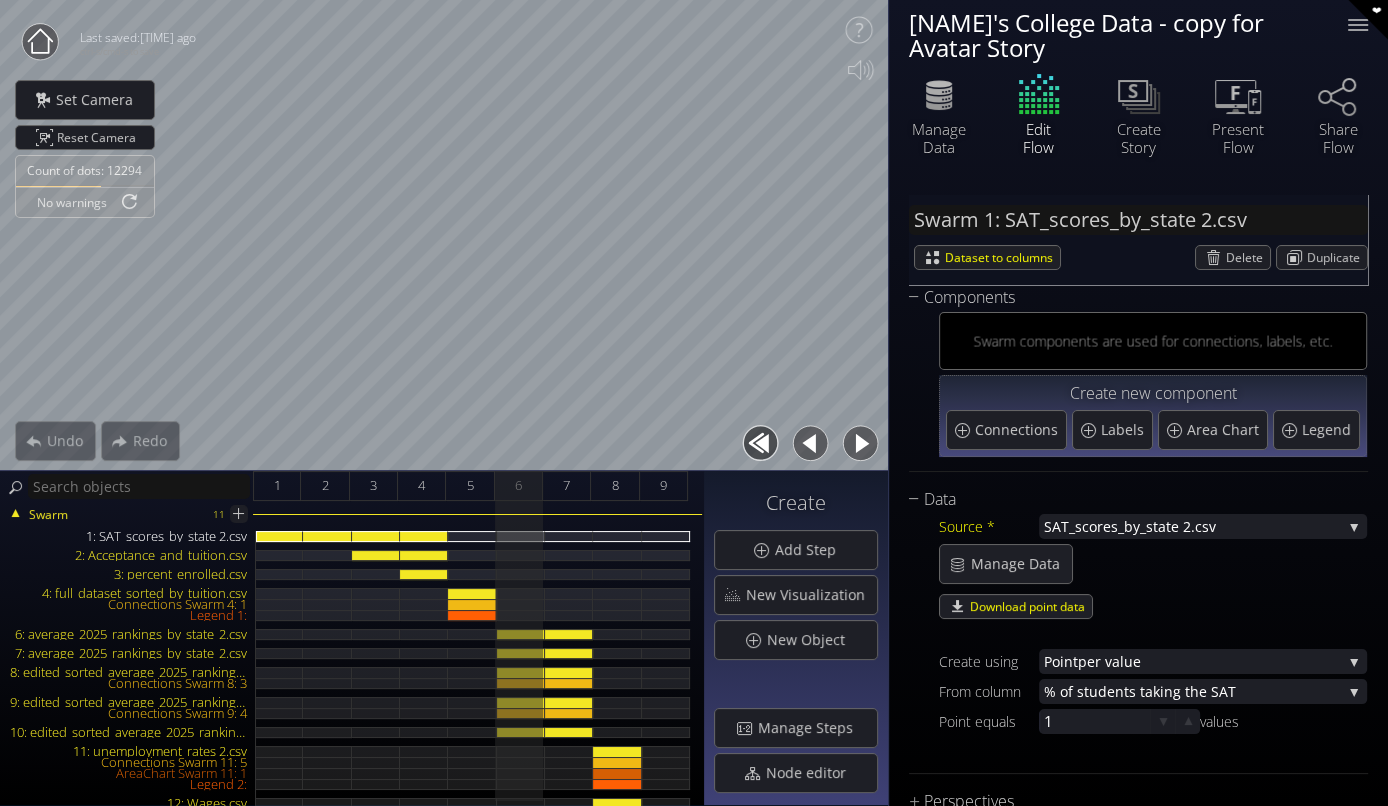 click on "Swarm
11
1: SAT_scores_by_[STATE] 2.csv
2: Acceptance_and_tuition.csv
3: percent_enrolled.csv
4: full_dataset_sorted_by_tuition.csv
Connections Swarm 4:  1
Legend  1:
6: average_2025_rankings_by_[STATE]_2.csv
7: average_2025_rankings_by_[STATE]_2.csv
8: edited_sorted_average_2025_rankings_by_[STATE].csv
Connections Swarm 8:  3
9: edited_sorted_average_2025_rankings_by_[STATE].csv
Connections Swarm 9:  4
10: edited_sorted_average_2025_rankings_by_[STATE].csv
11: unemployment_rates 2.csv
Connections Swarm 11:  5
AreaChart Swarm 11:  1" at bounding box center (352, 653) 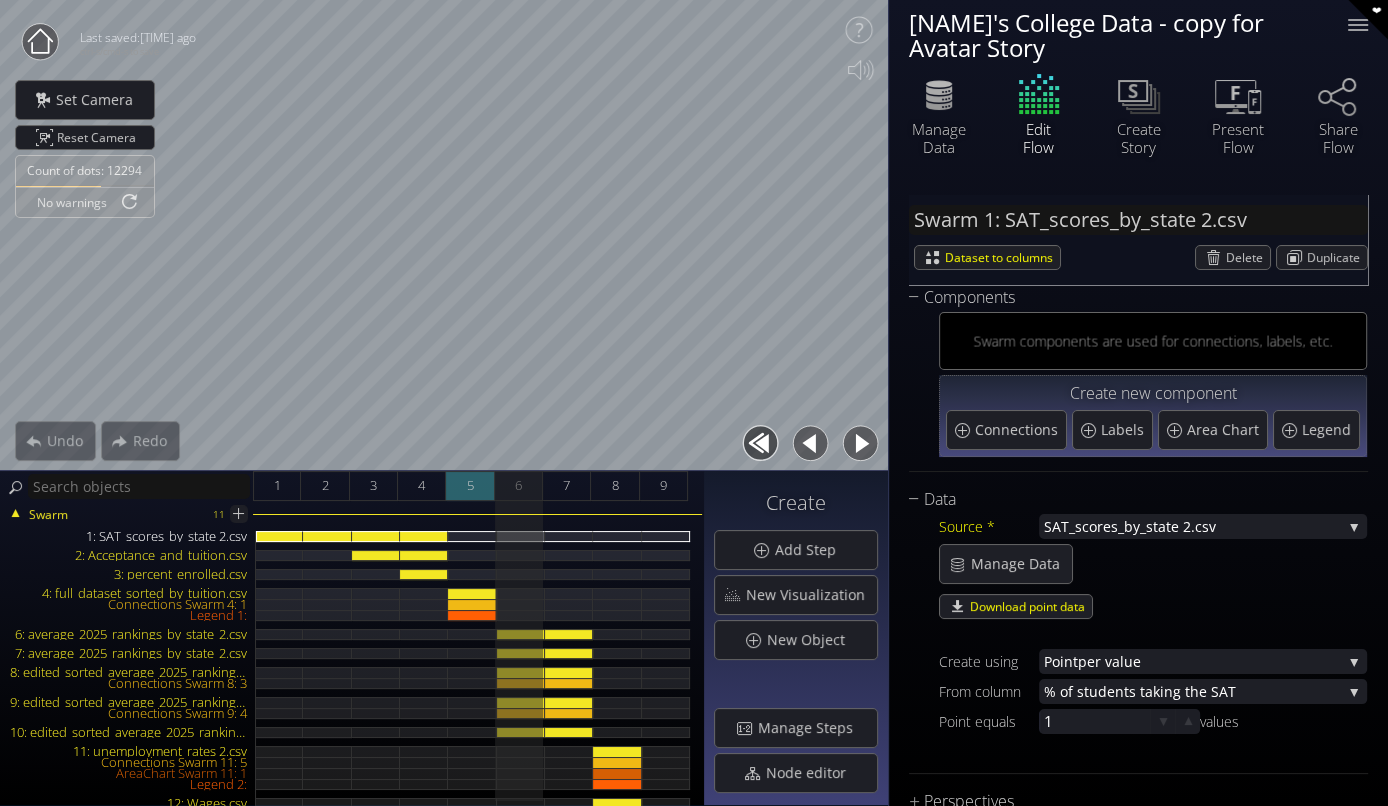 click on "5" at bounding box center [469, 485] 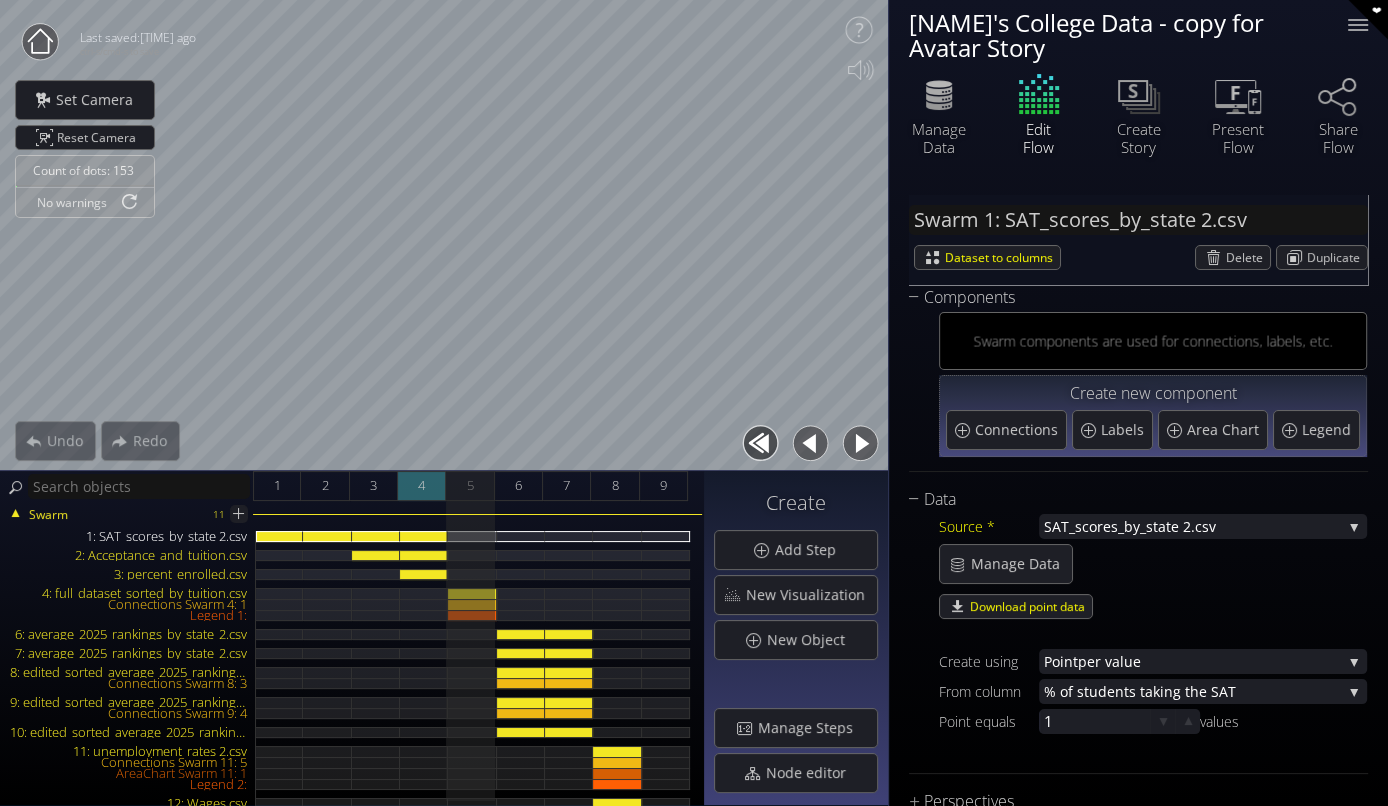 click on "4" at bounding box center (421, 485) 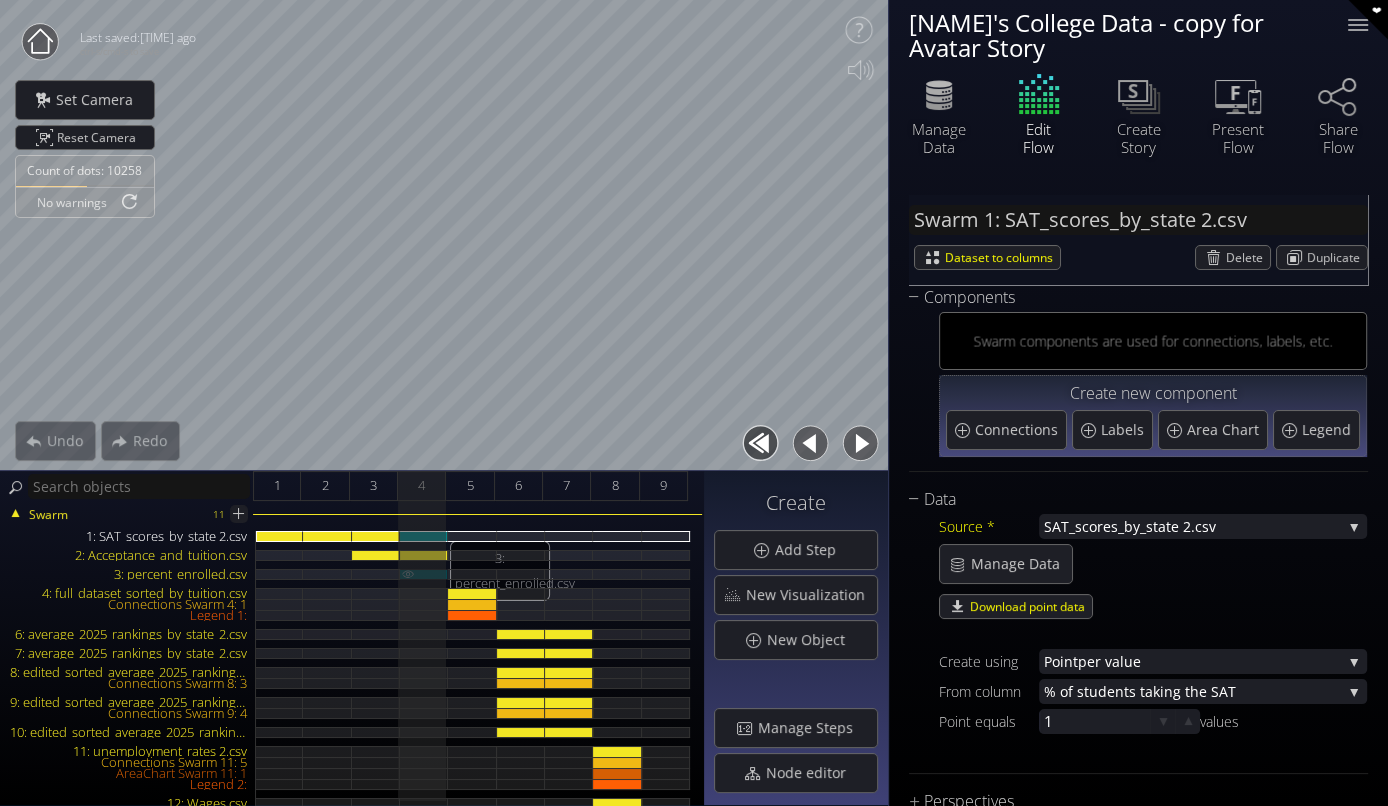 click on "3: percent_enrolled.csv" at bounding box center (424, 574) 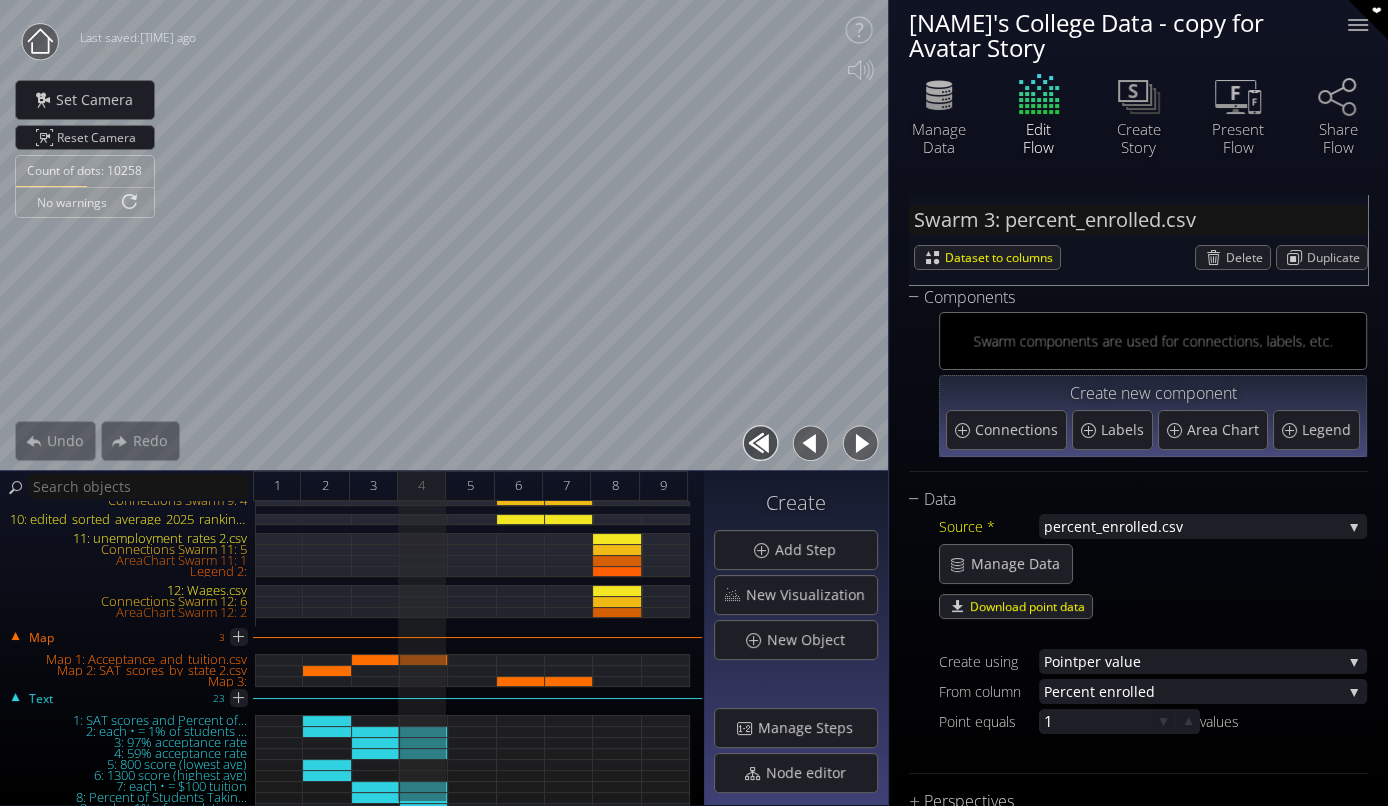 scroll, scrollTop: 0, scrollLeft: 0, axis: both 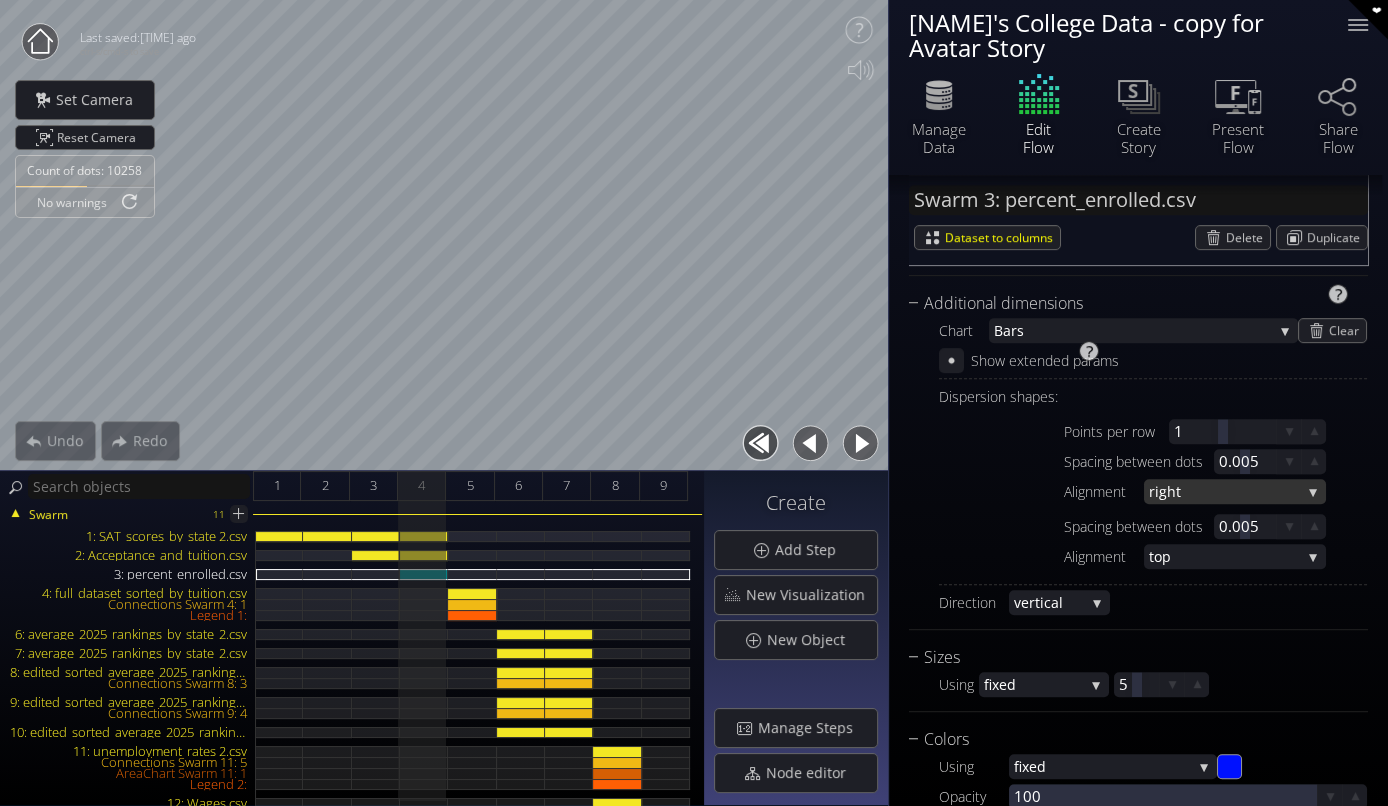 click on "right" at bounding box center (1225, 491) 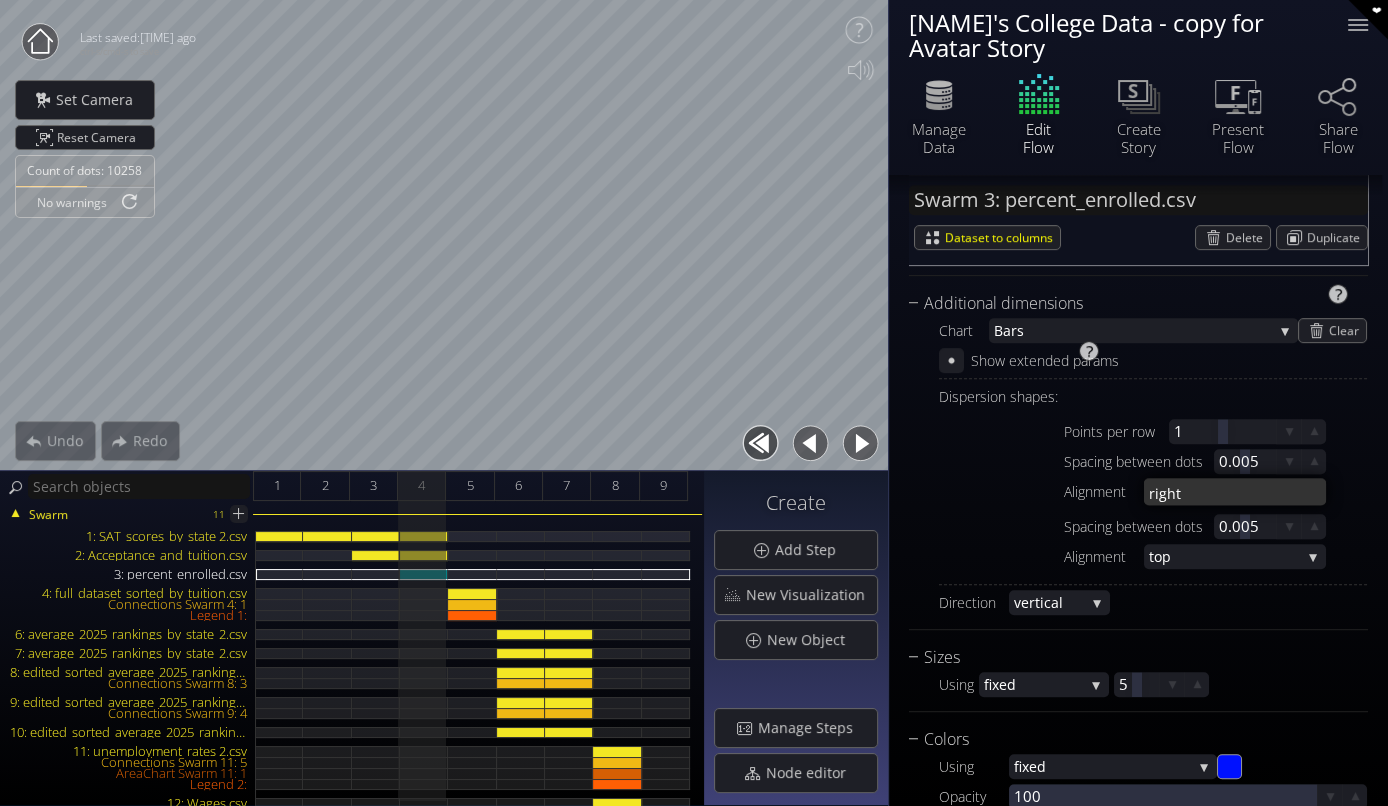 scroll, scrollTop: 0, scrollLeft: 0, axis: both 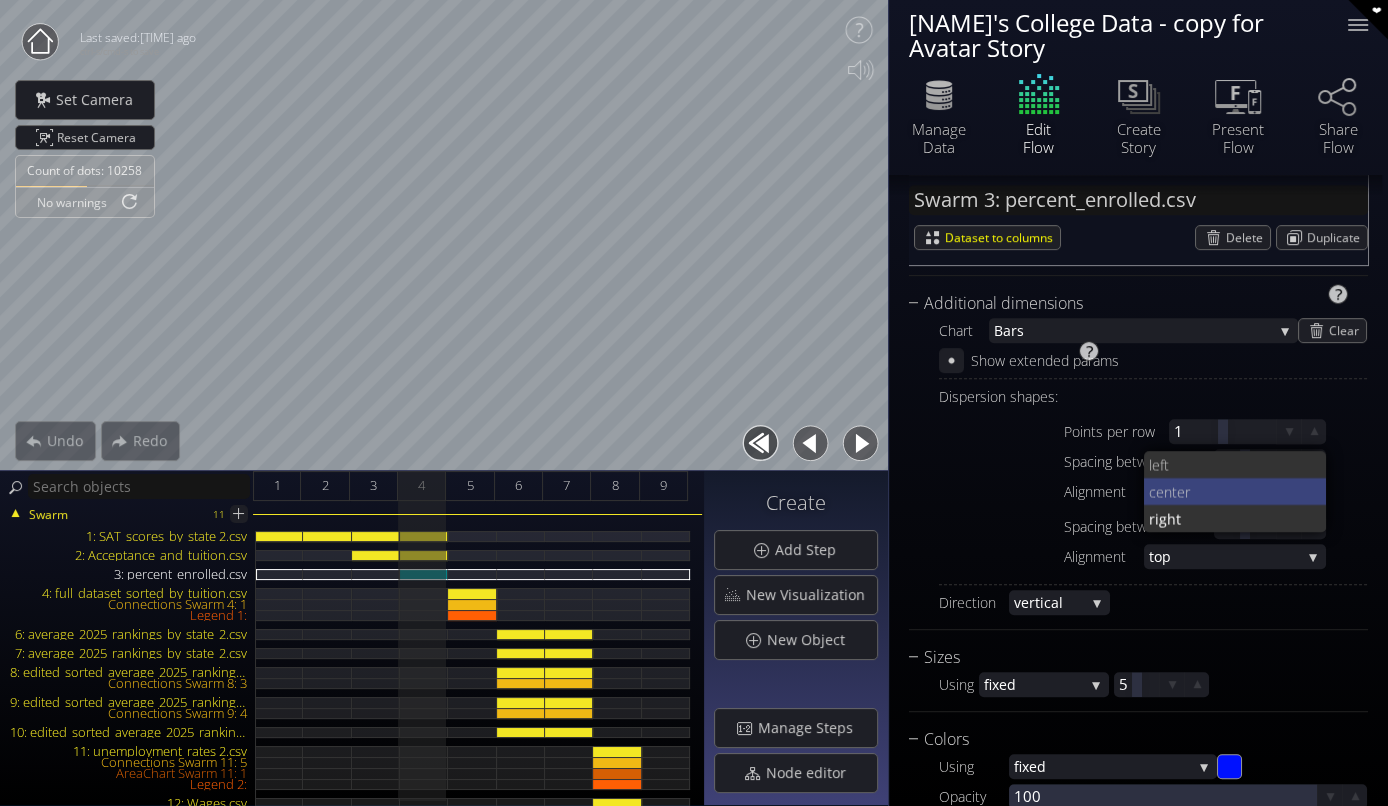 click on "nter" at bounding box center (1237, 491) 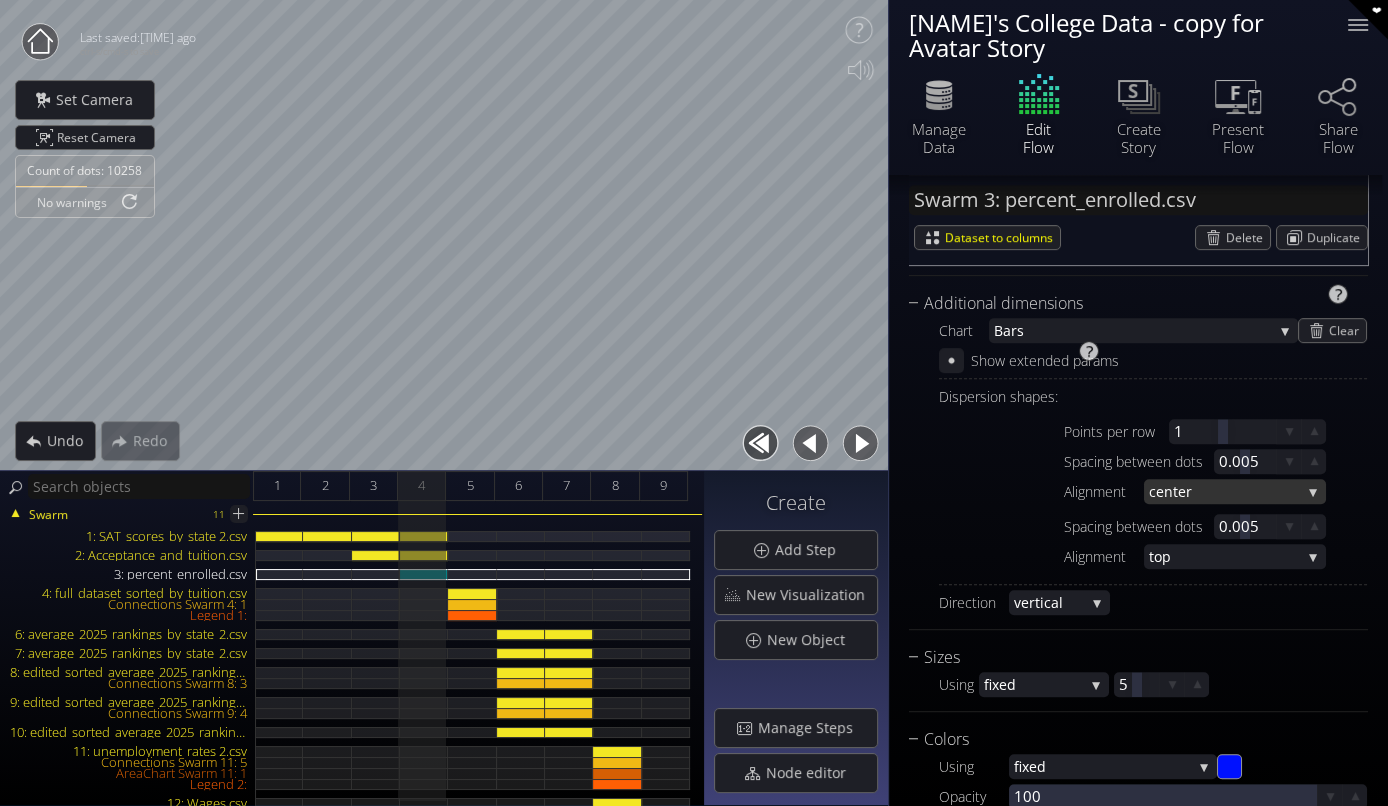 click on "nter" at bounding box center (1232, 491) 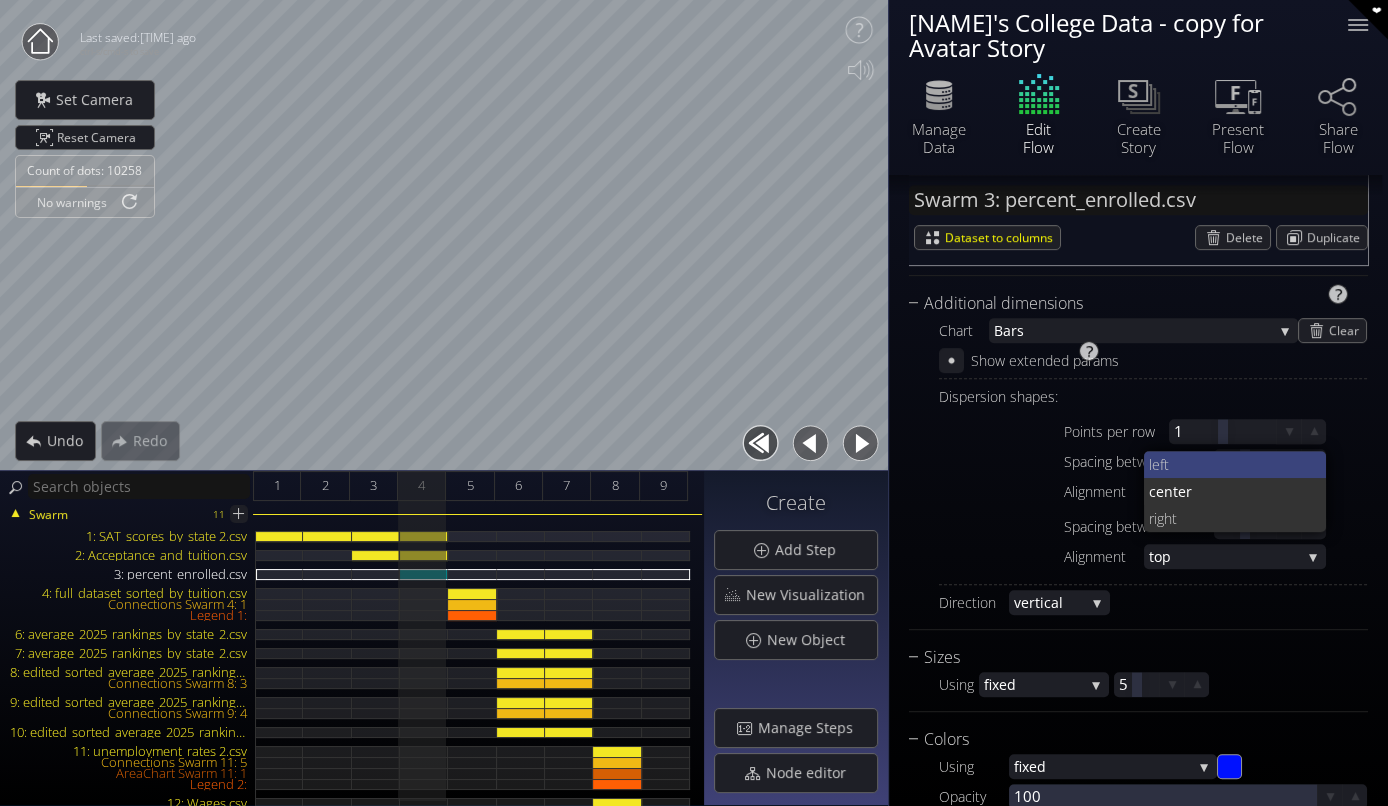 click on "left" at bounding box center (1230, 464) 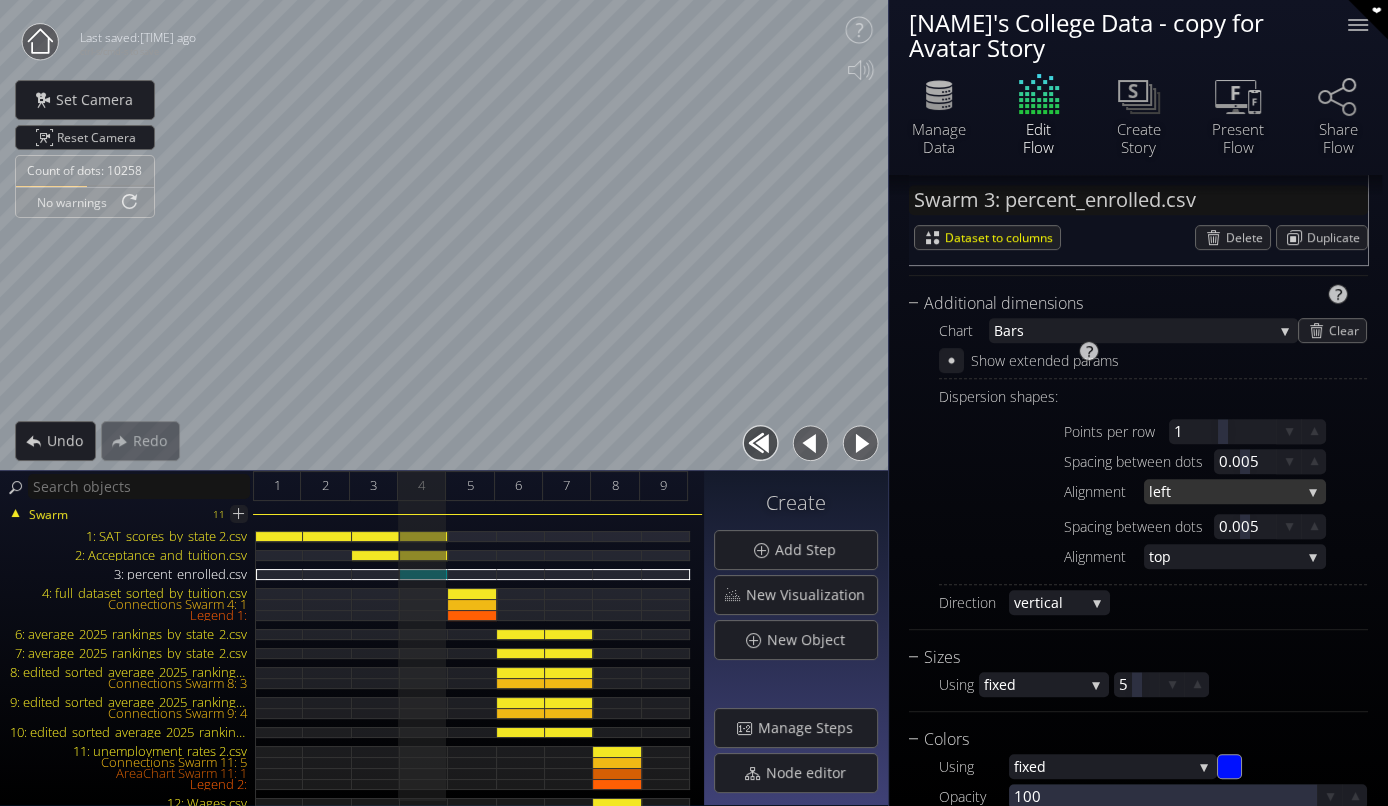 click on "left" at bounding box center [1225, 491] 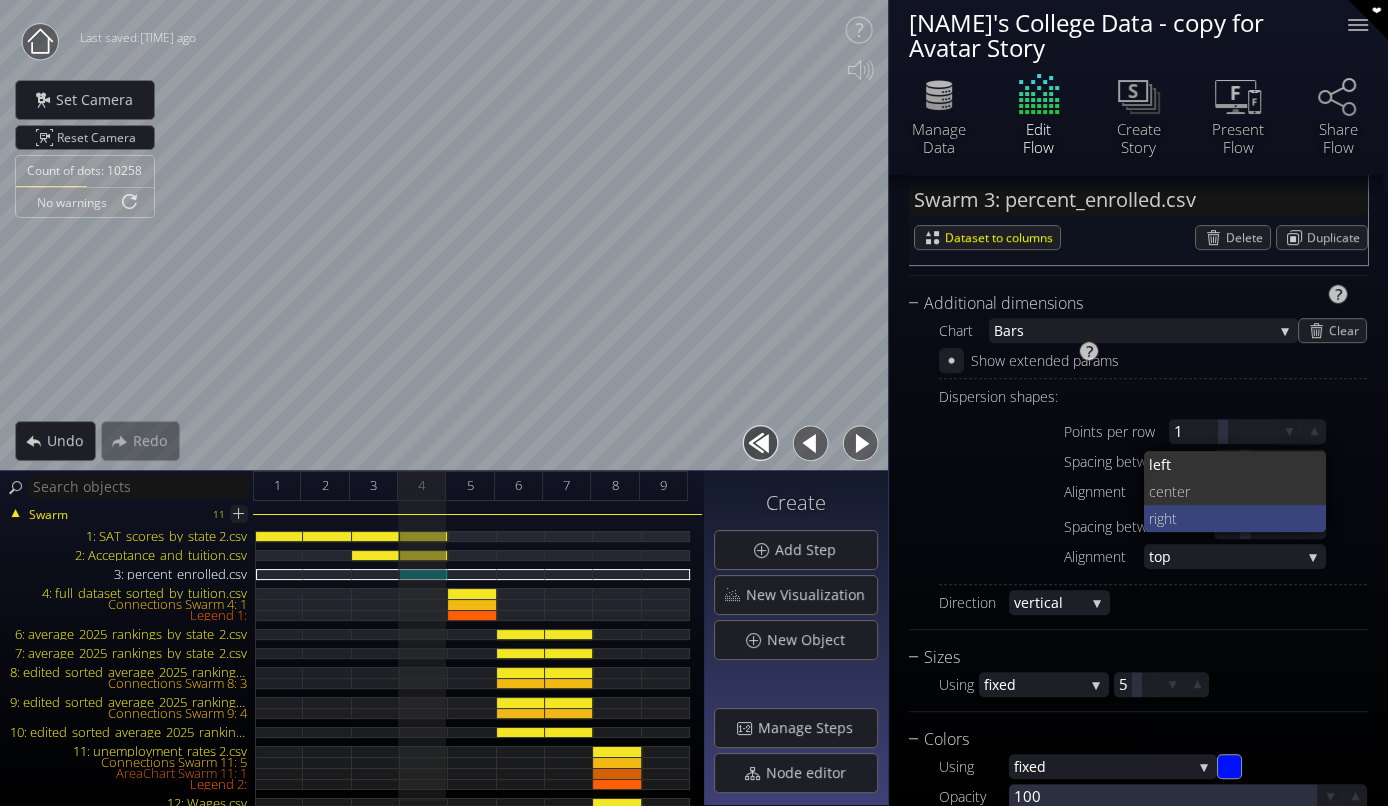click on "right" at bounding box center (1230, 518) 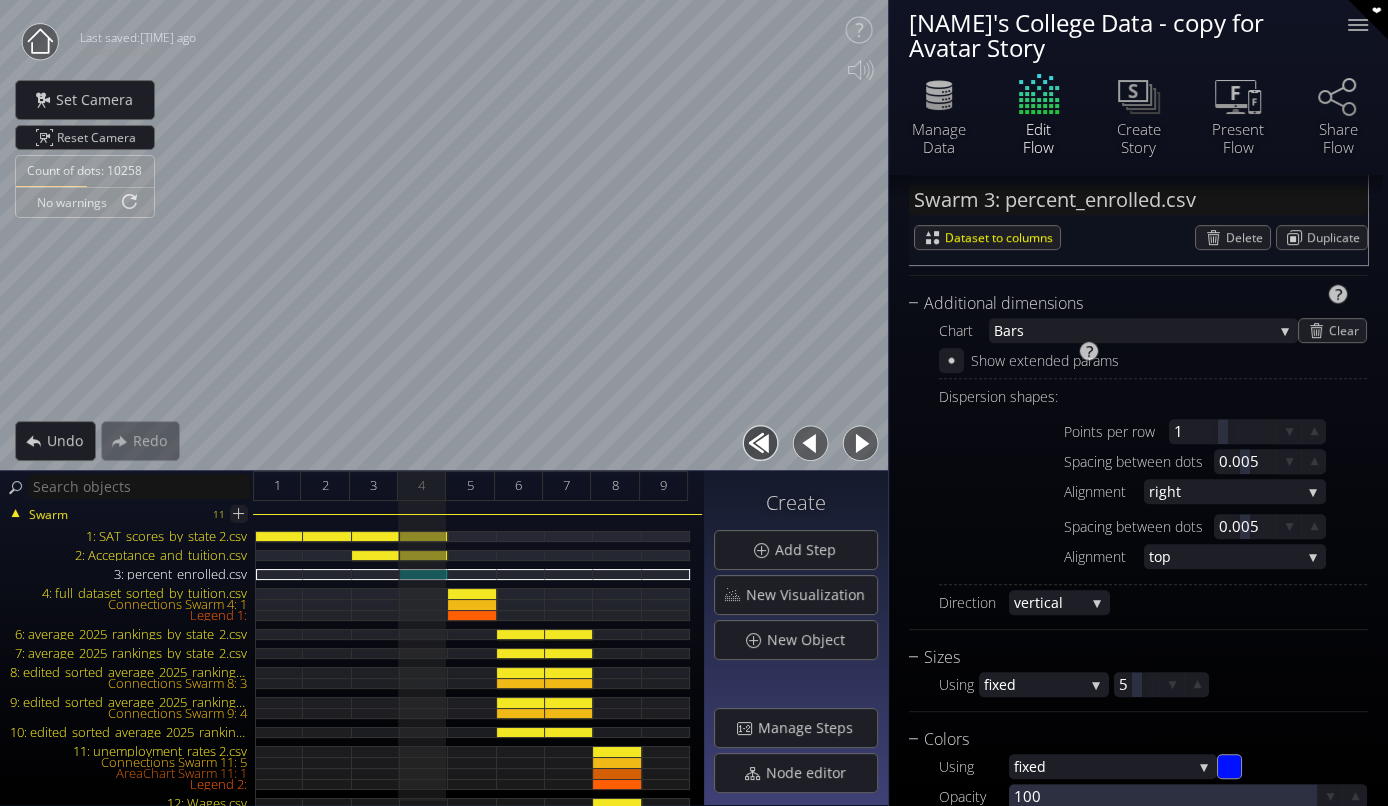 click on "top" at bounding box center [1225, 556] 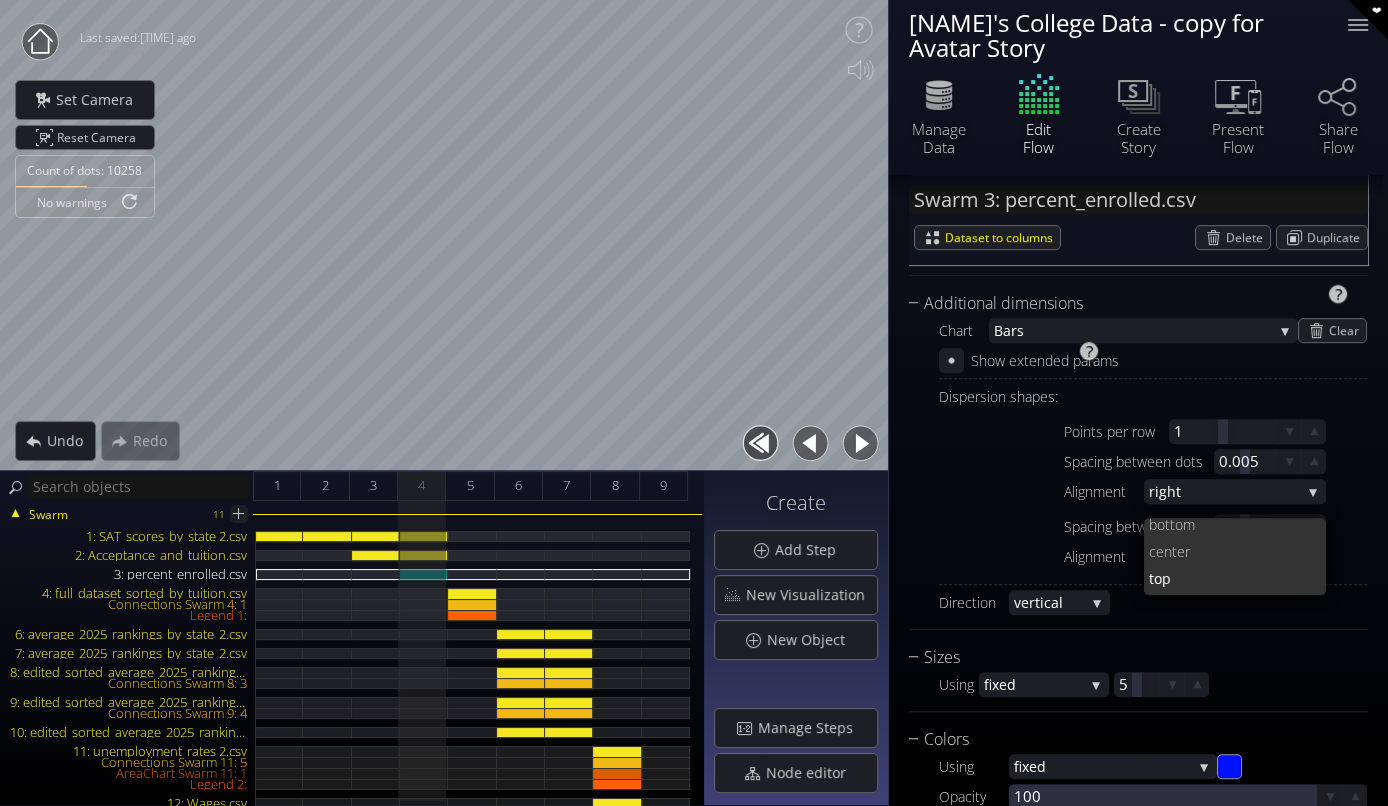 scroll, scrollTop: 0, scrollLeft: 0, axis: both 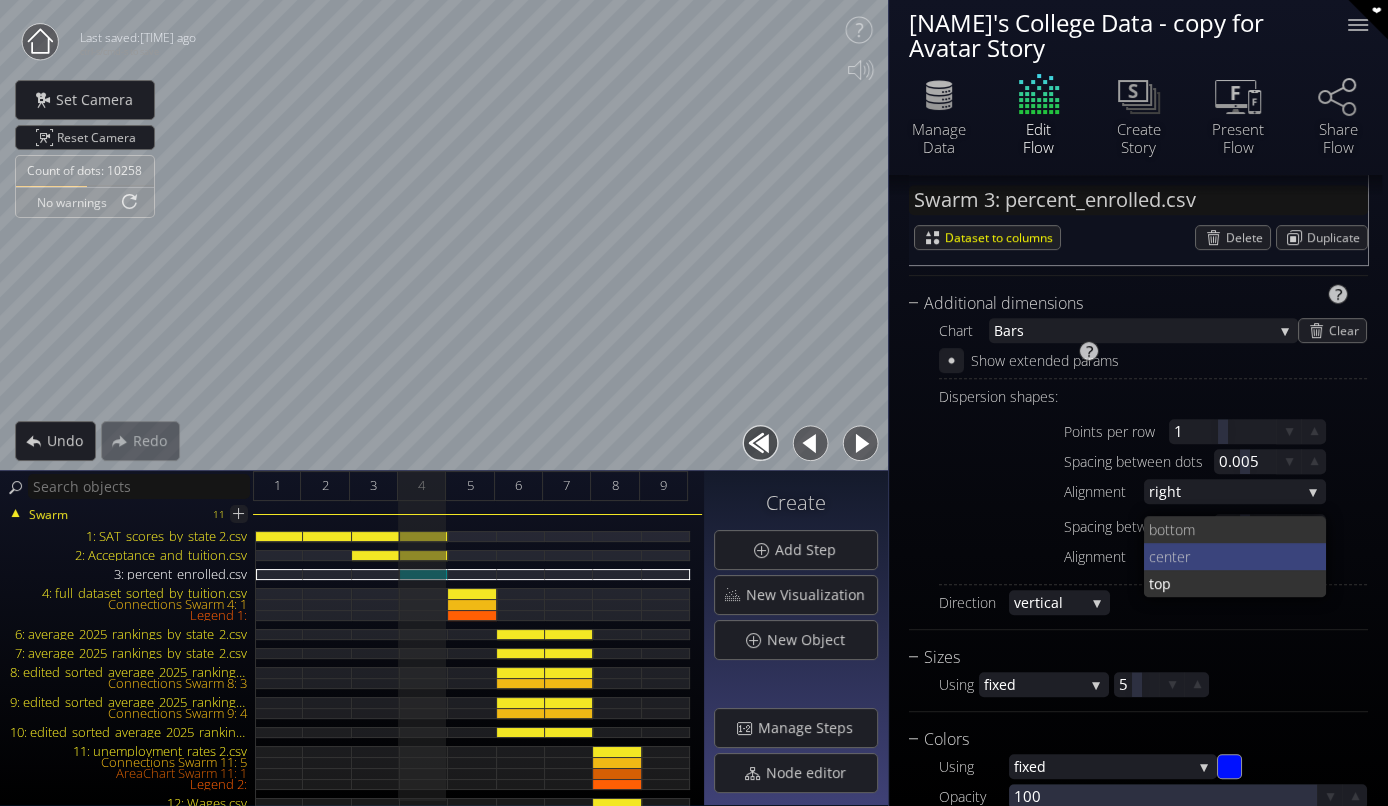 click on "nter" at bounding box center [1237, 556] 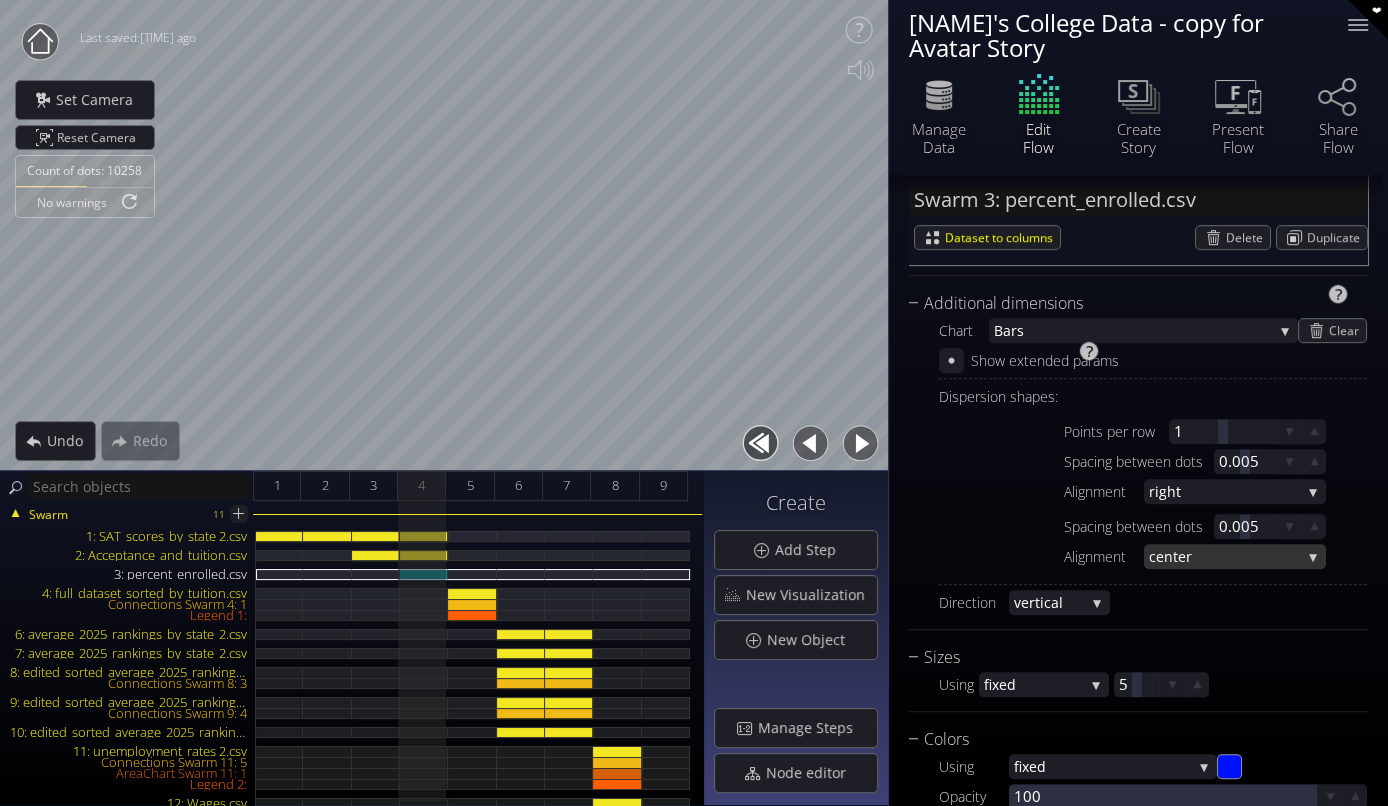 click on "nter" at bounding box center [1232, 556] 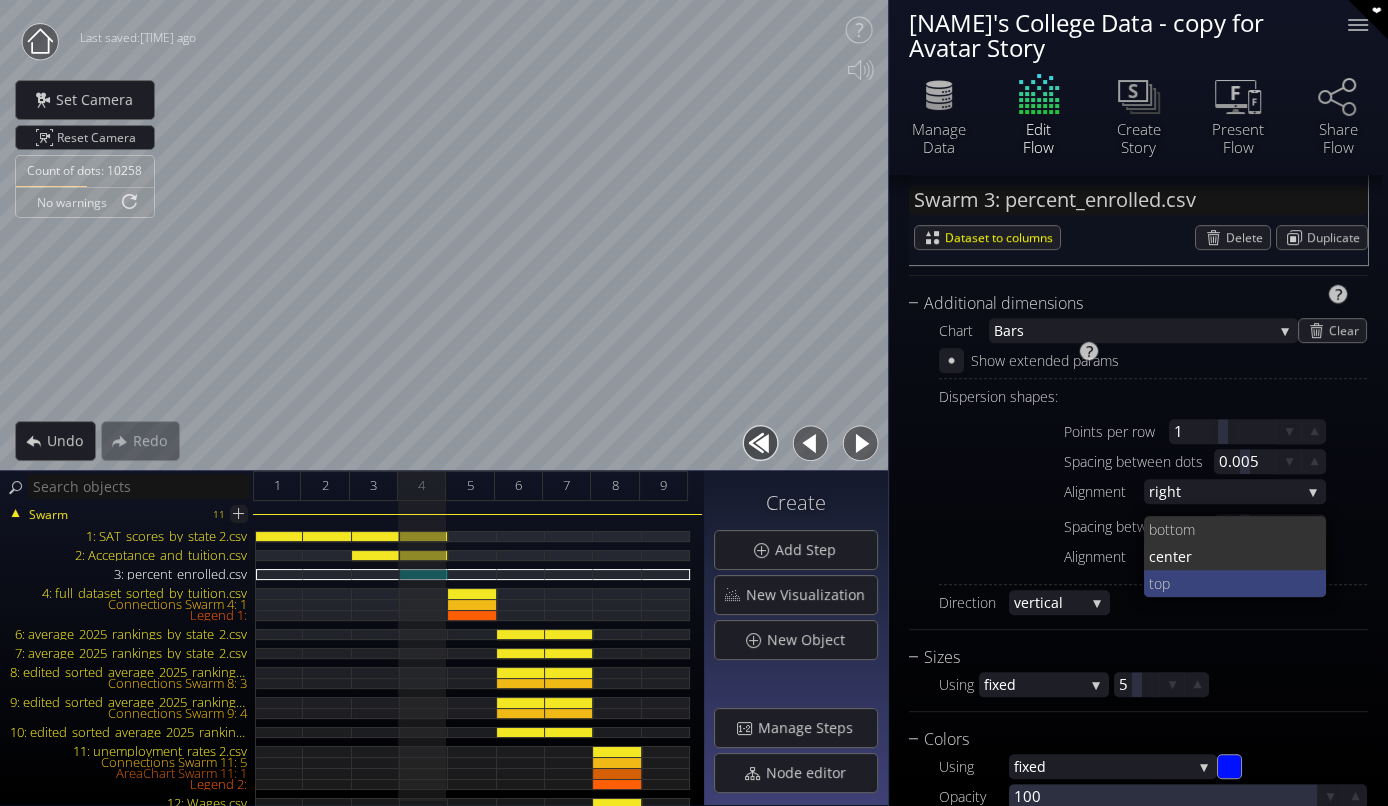 click on "top" at bounding box center [1230, 583] 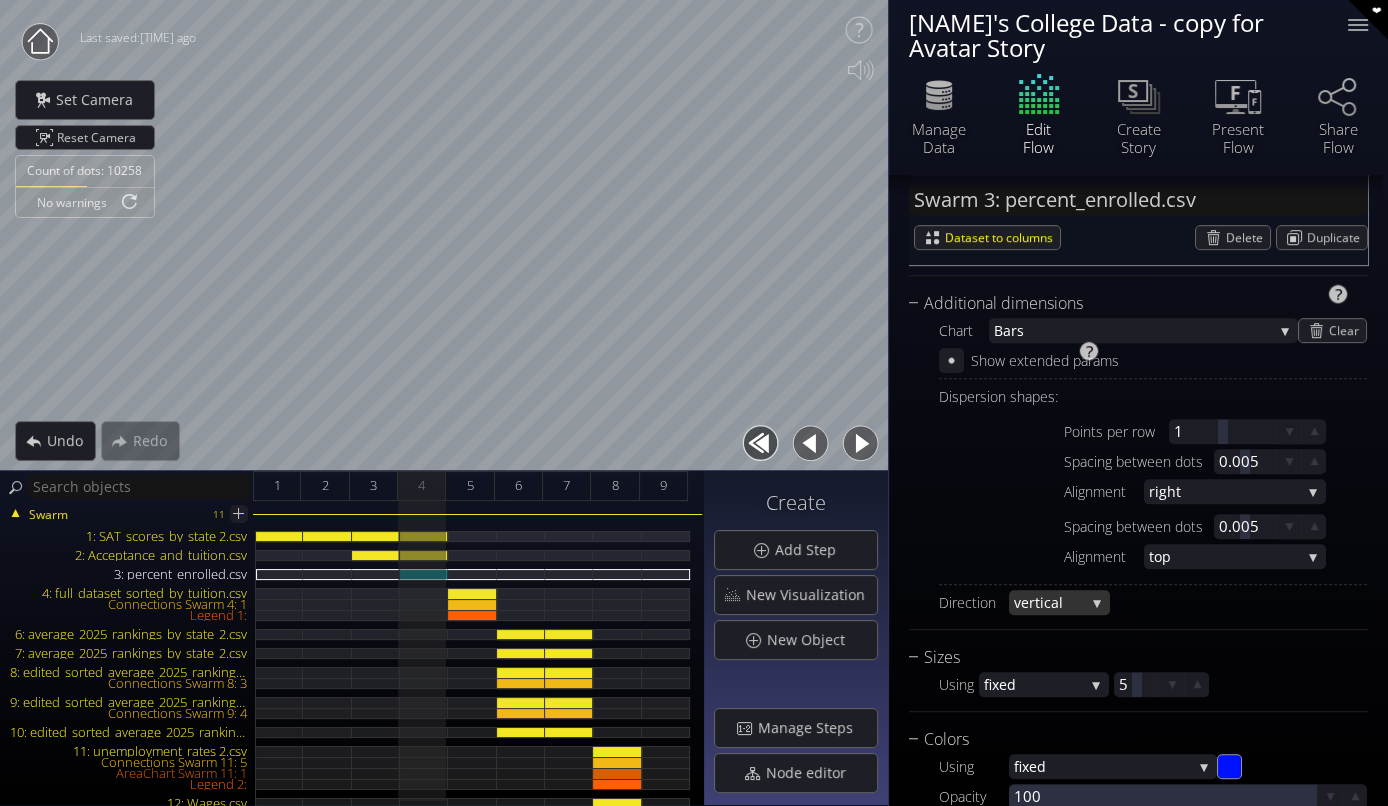 click on "al" at bounding box center (1068, 602) 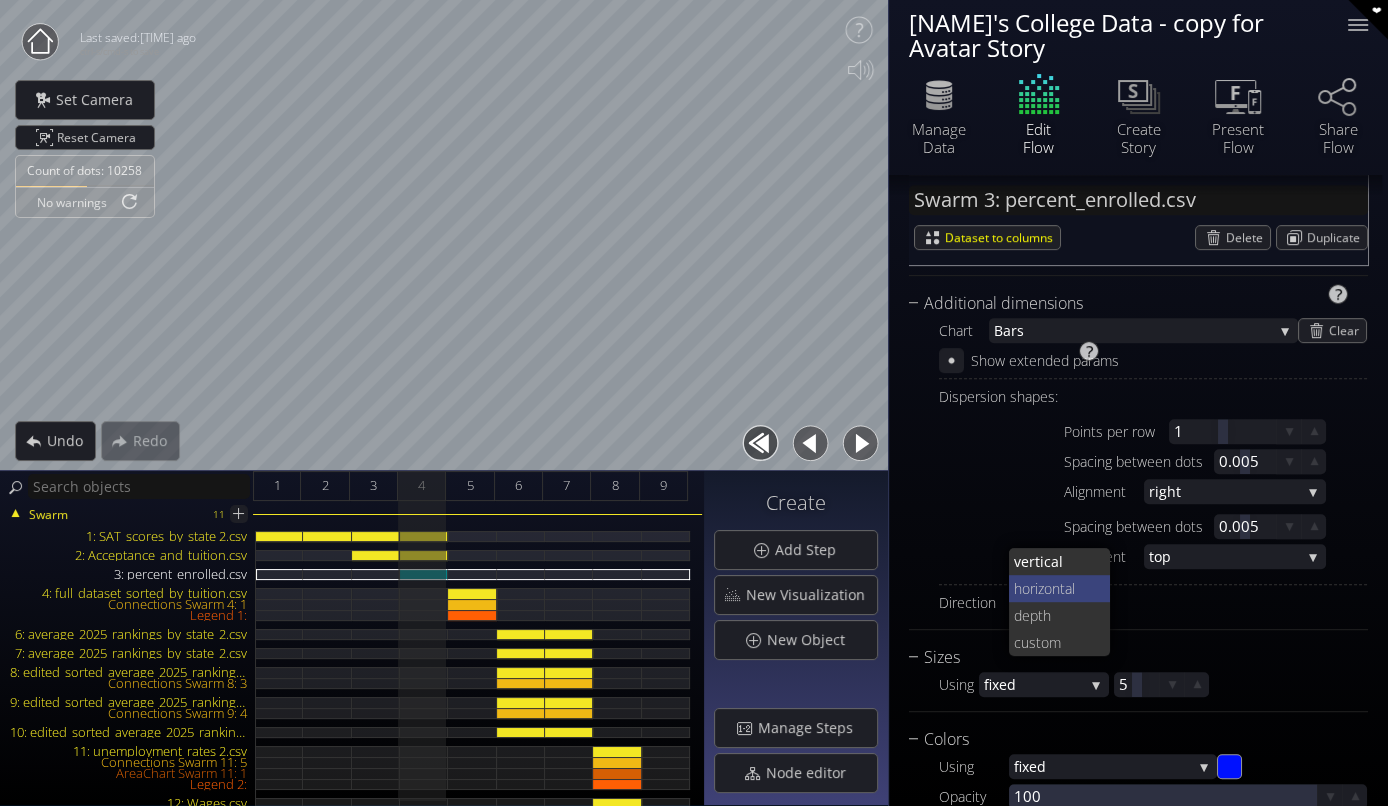 click on "horizontal" at bounding box center (1054, 588) 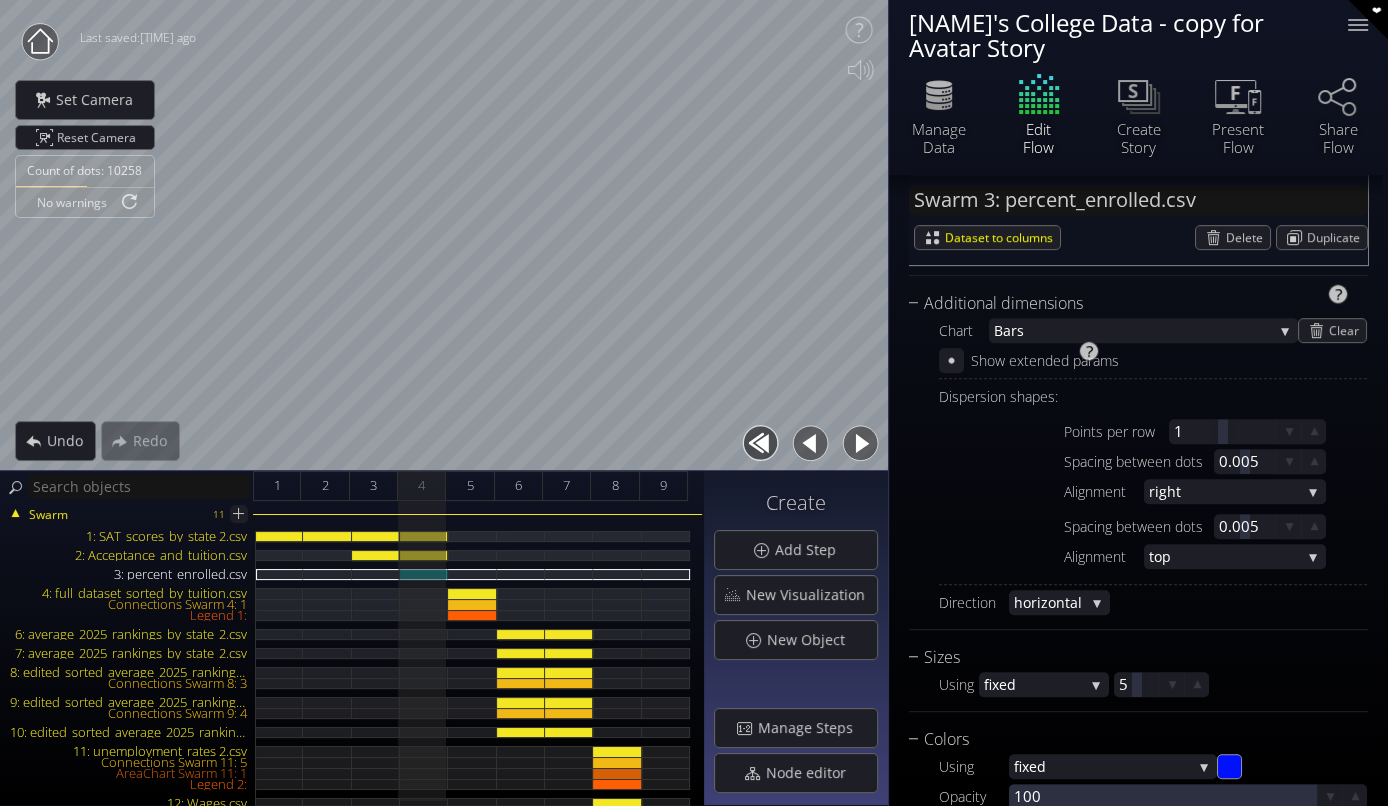 click on "horizontal" at bounding box center (1049, 602) 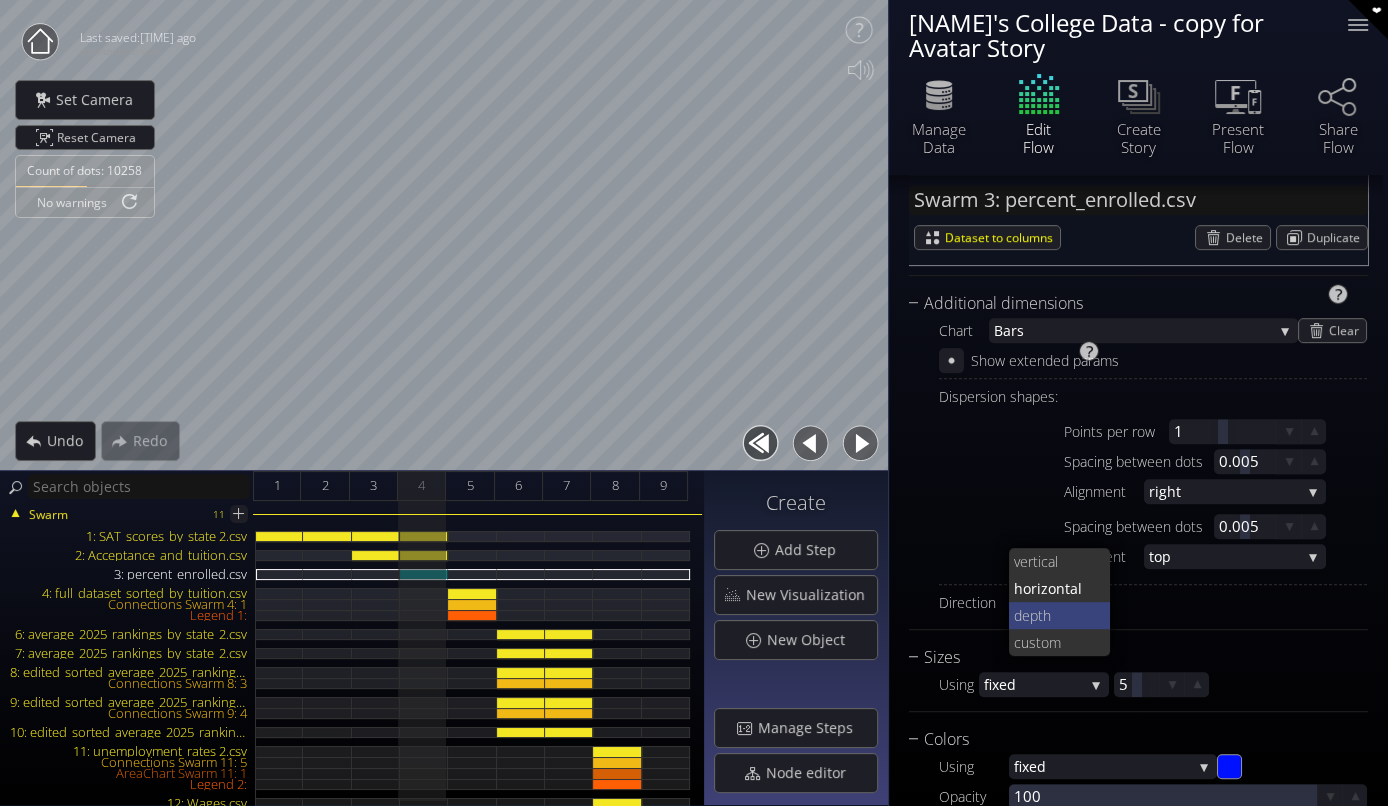 click on "depth" at bounding box center (1054, 615) 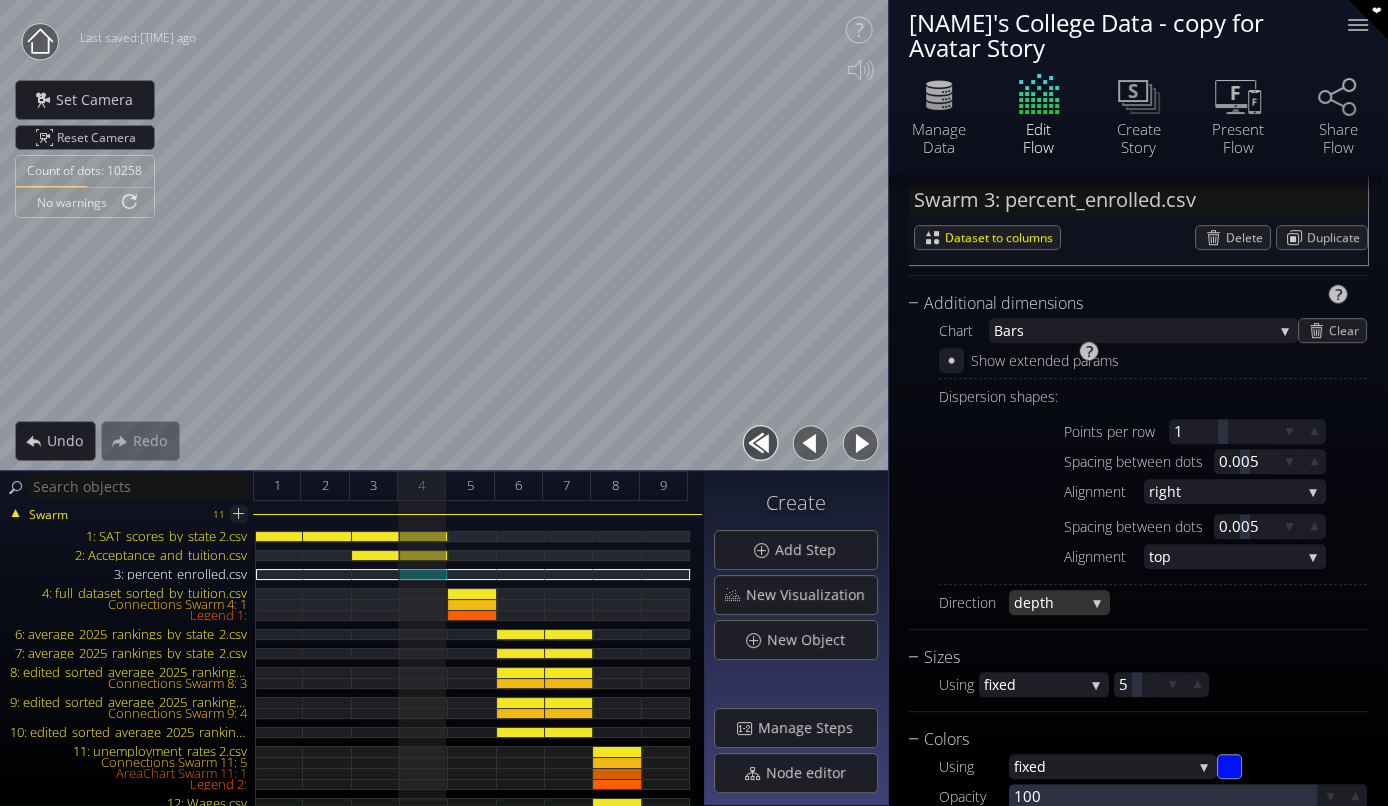 click on "depth" at bounding box center (1049, 602) 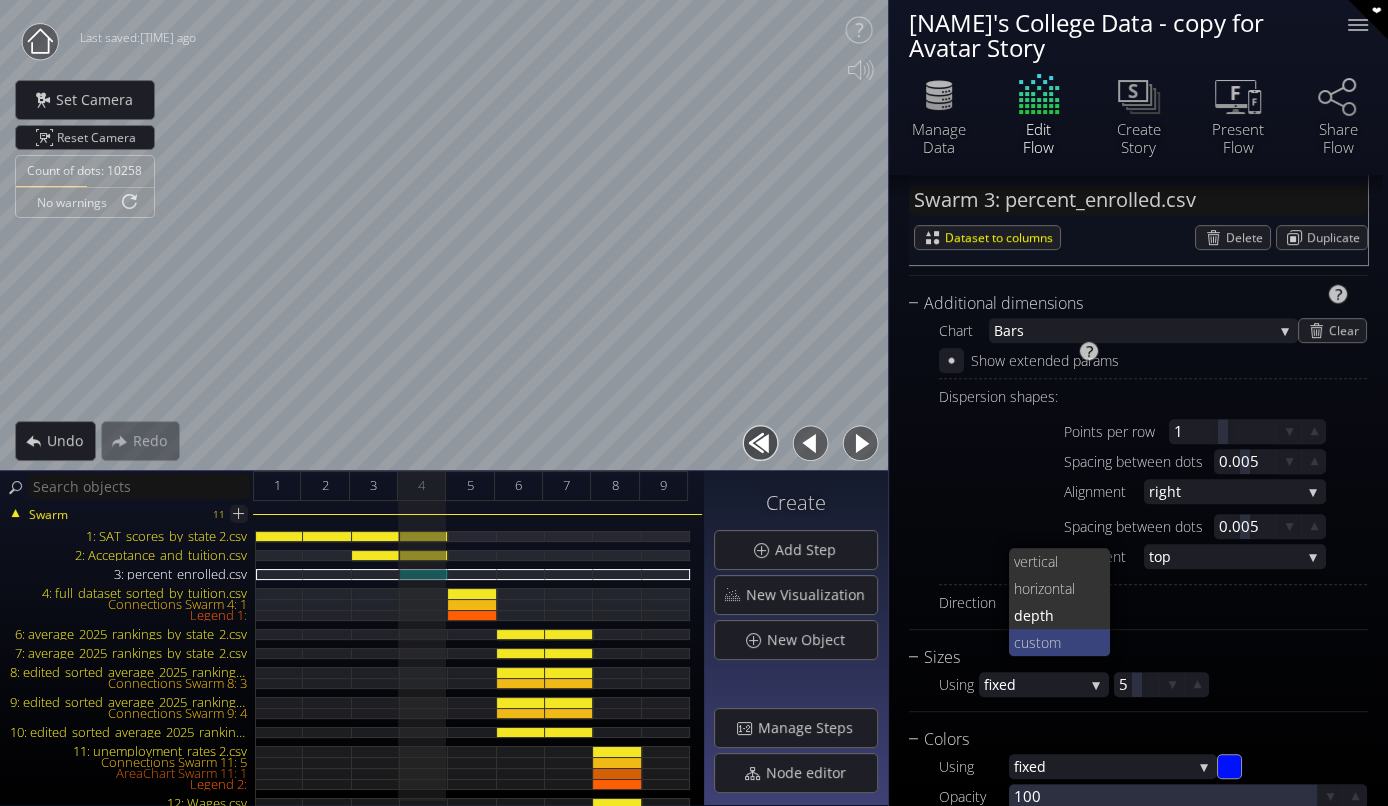 click on "stom" at bounding box center [1062, 642] 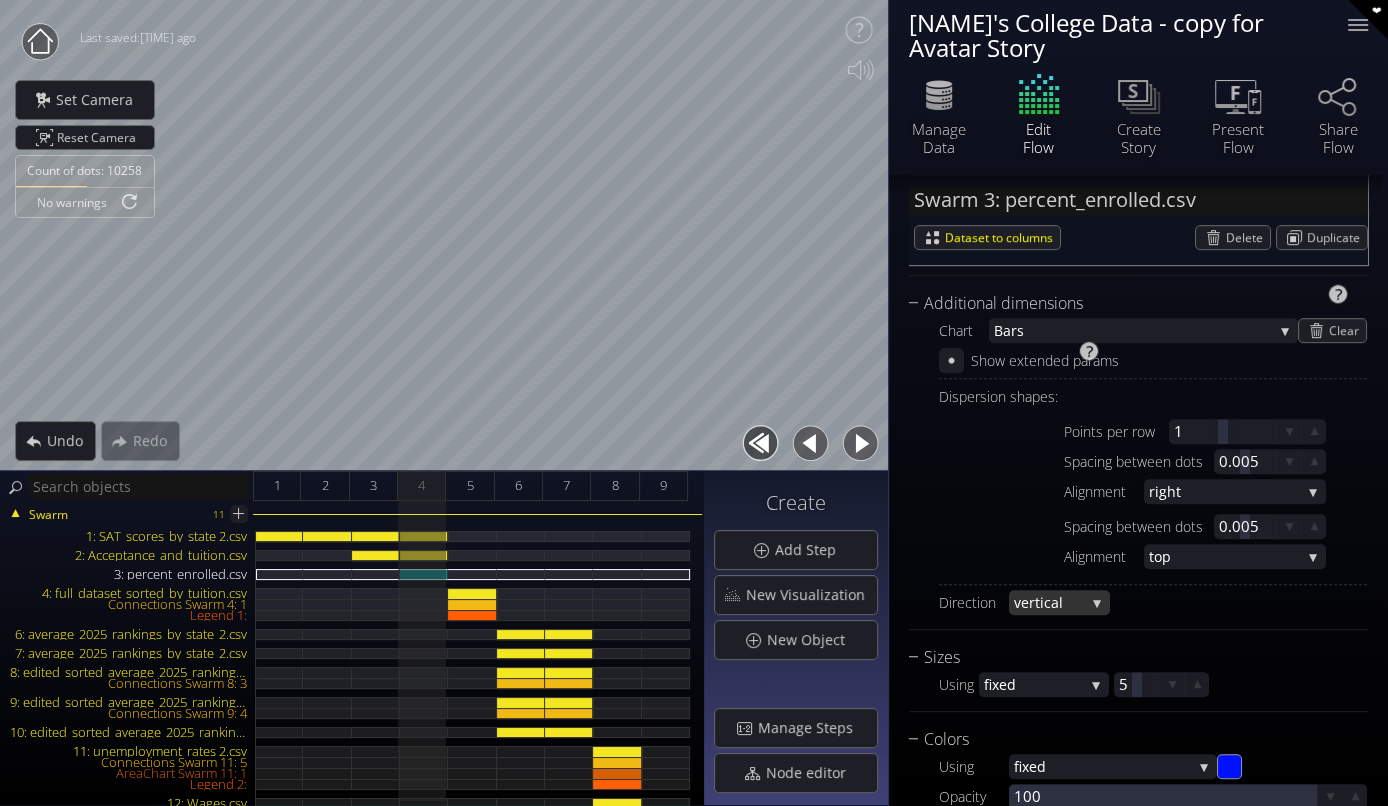 click on "al" at bounding box center [1068, 602] 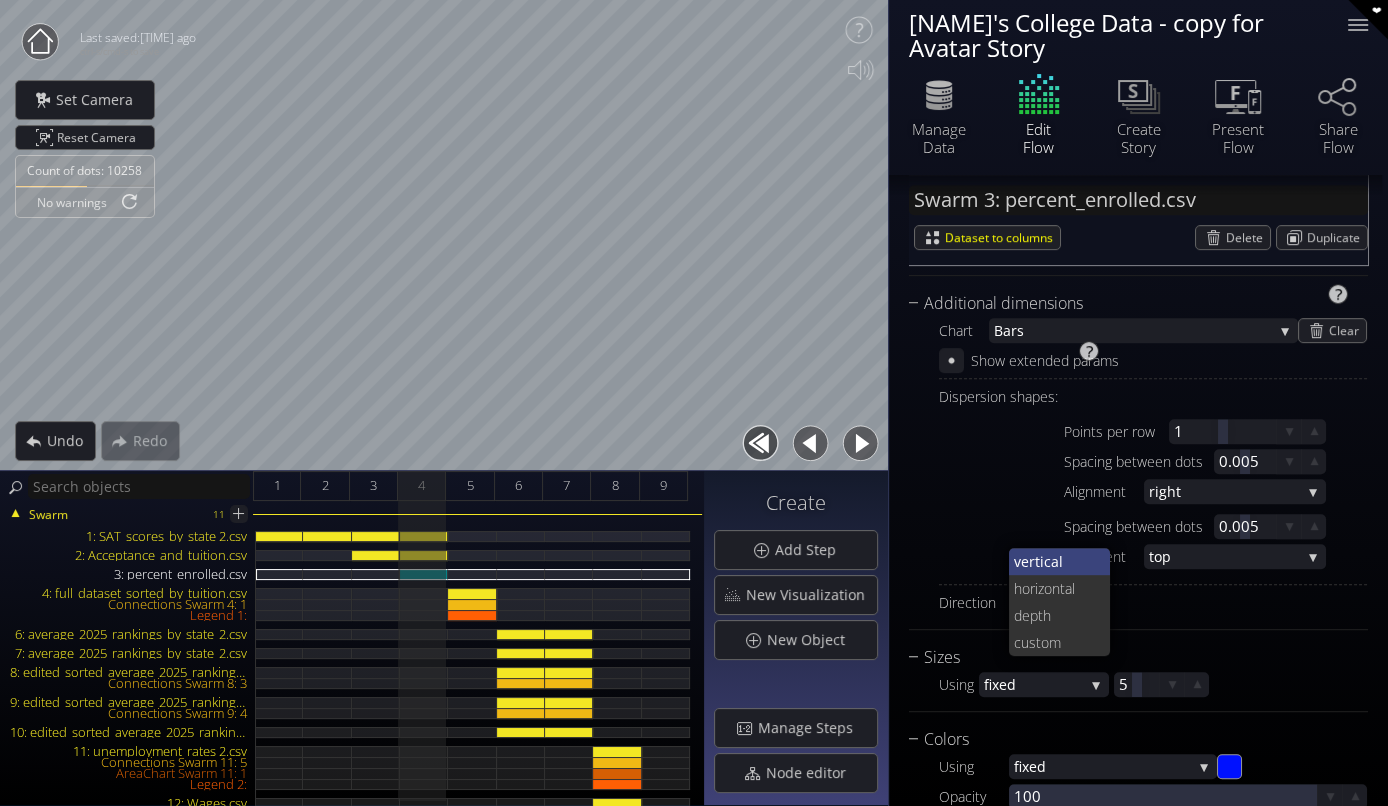 click on "al" at bounding box center [1073, 561] 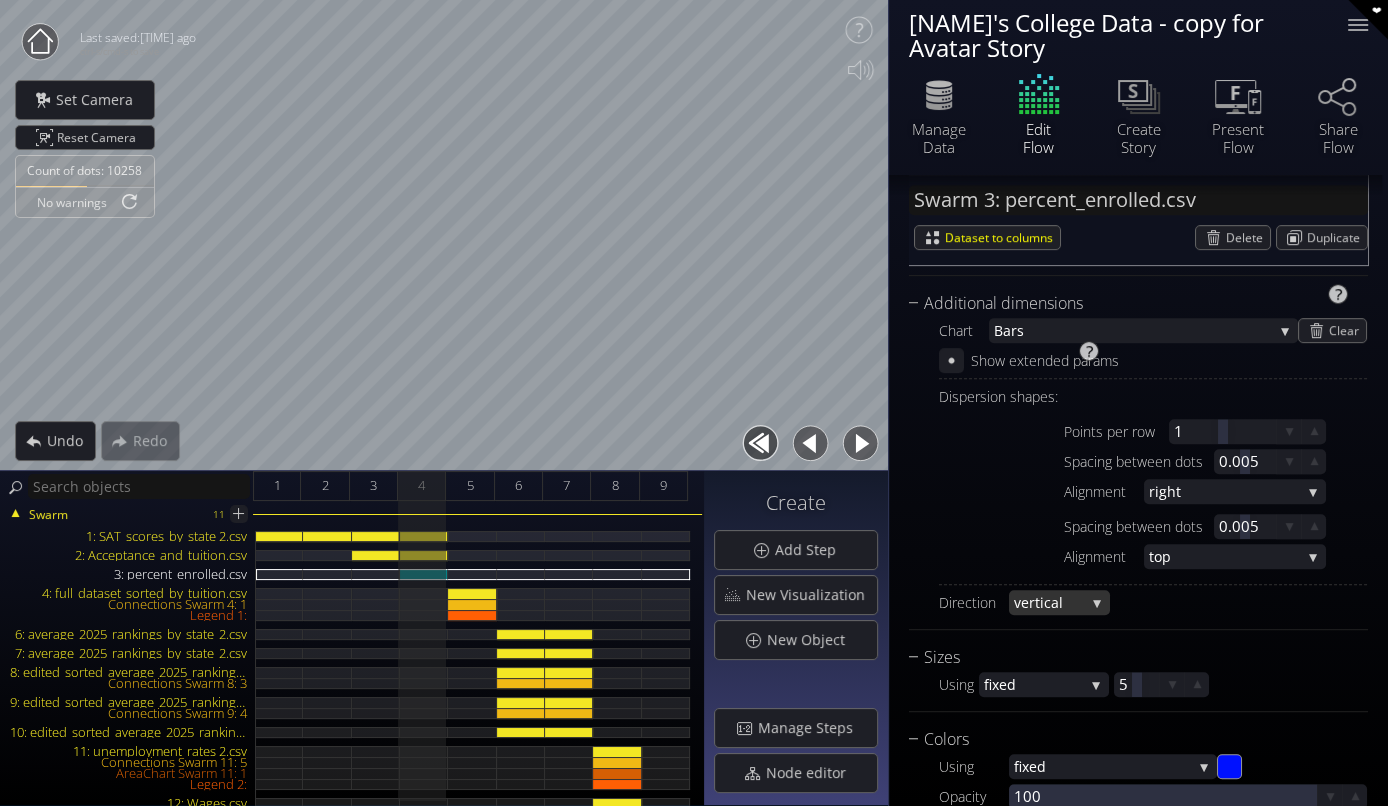 click on "vertic" at bounding box center (1032, 602) 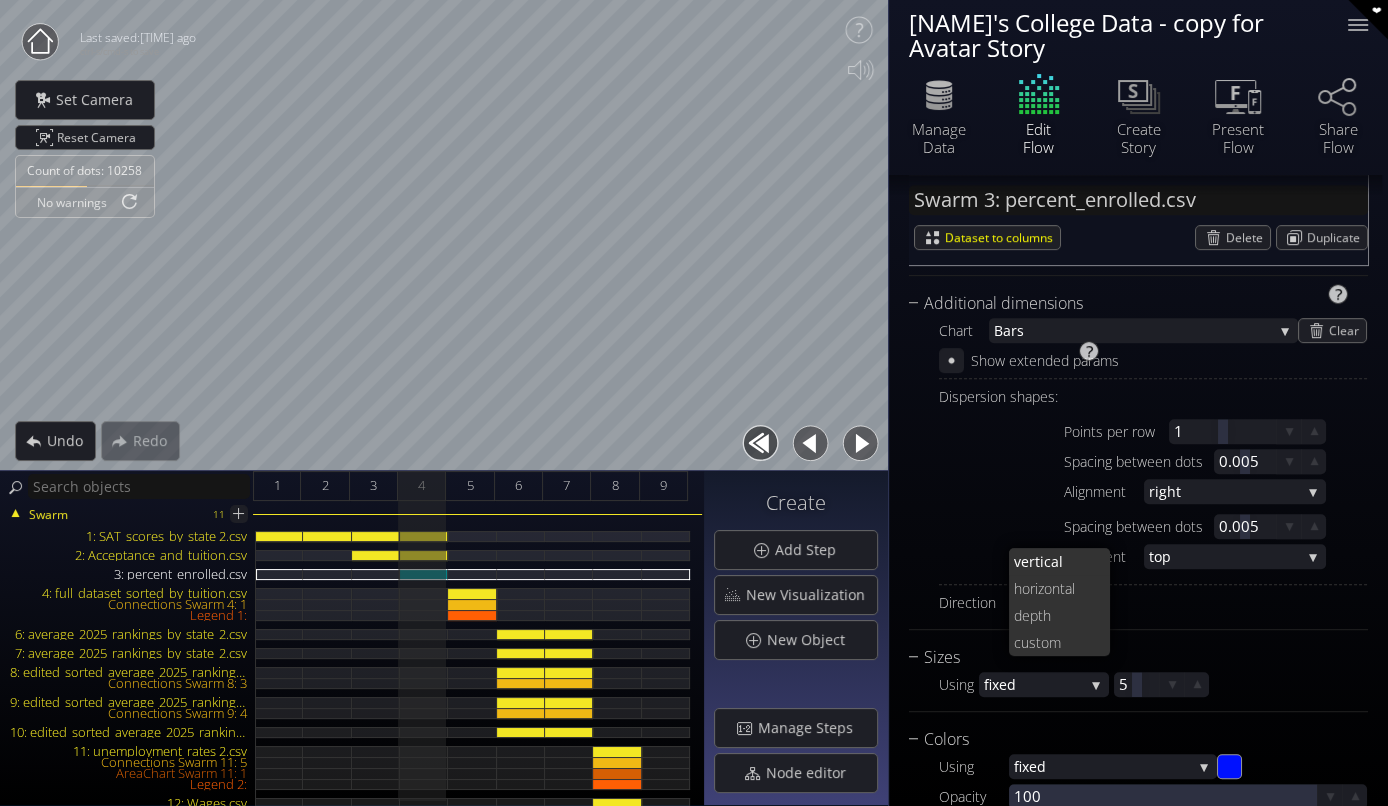 click on "horizontal" at bounding box center [1054, 588] 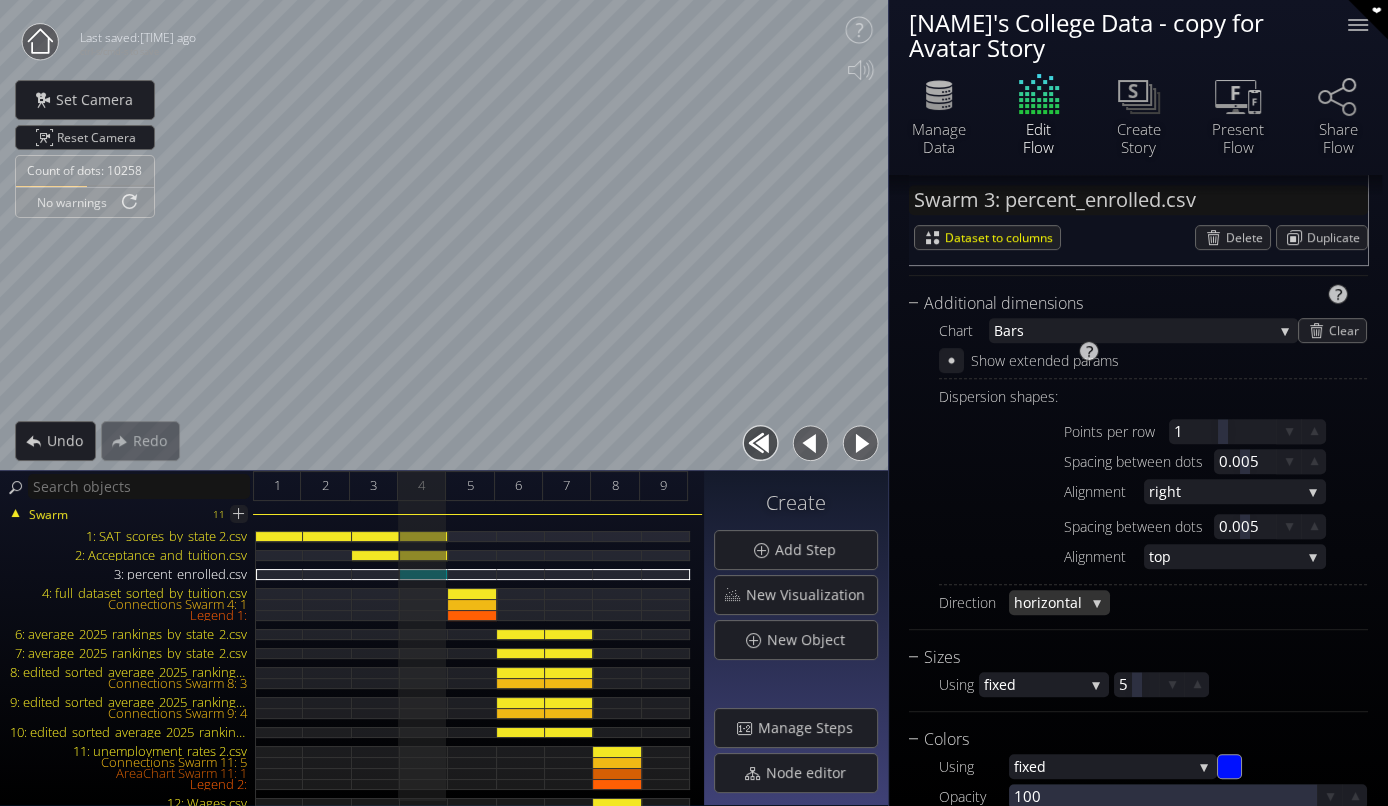 click on "horizontal" at bounding box center (1049, 602) 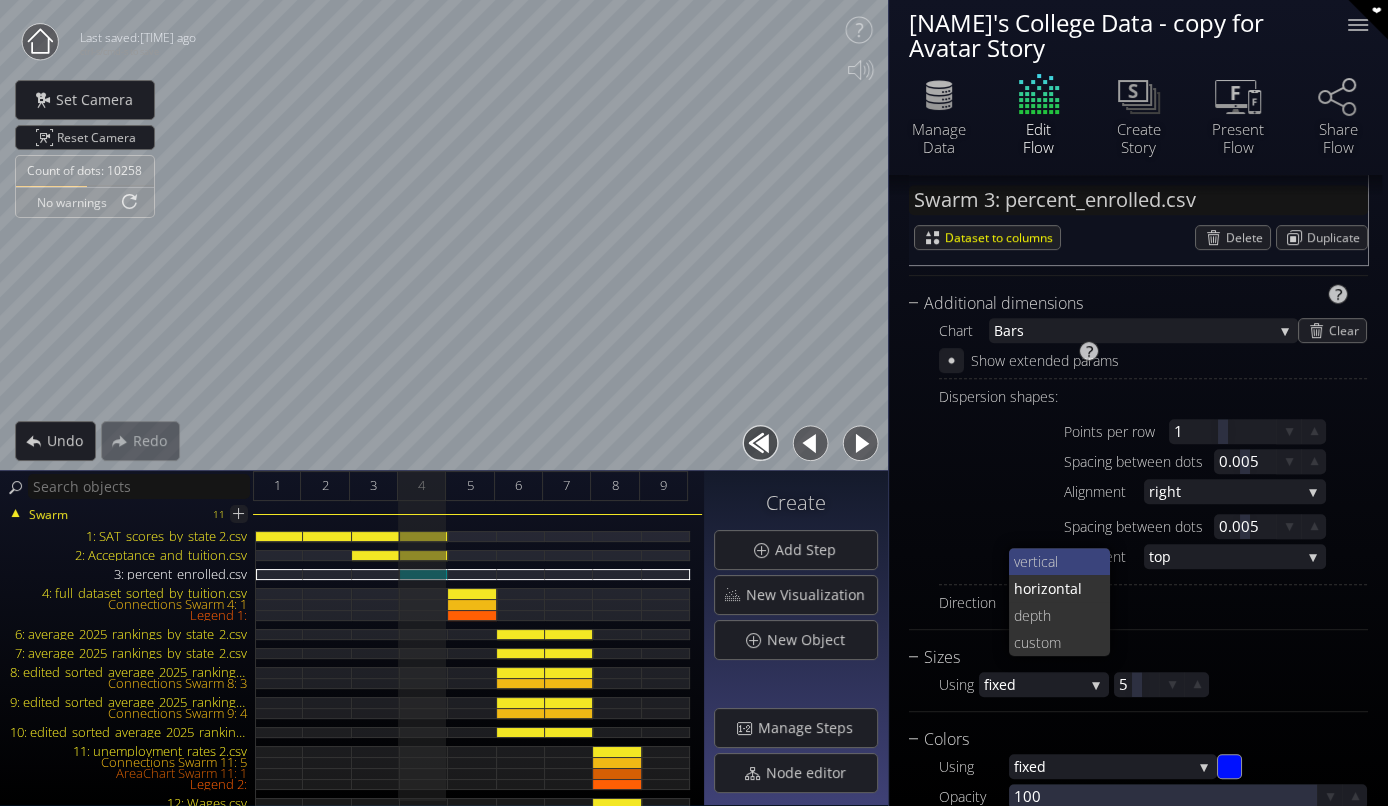 click on "vertic" at bounding box center (1031, 561) 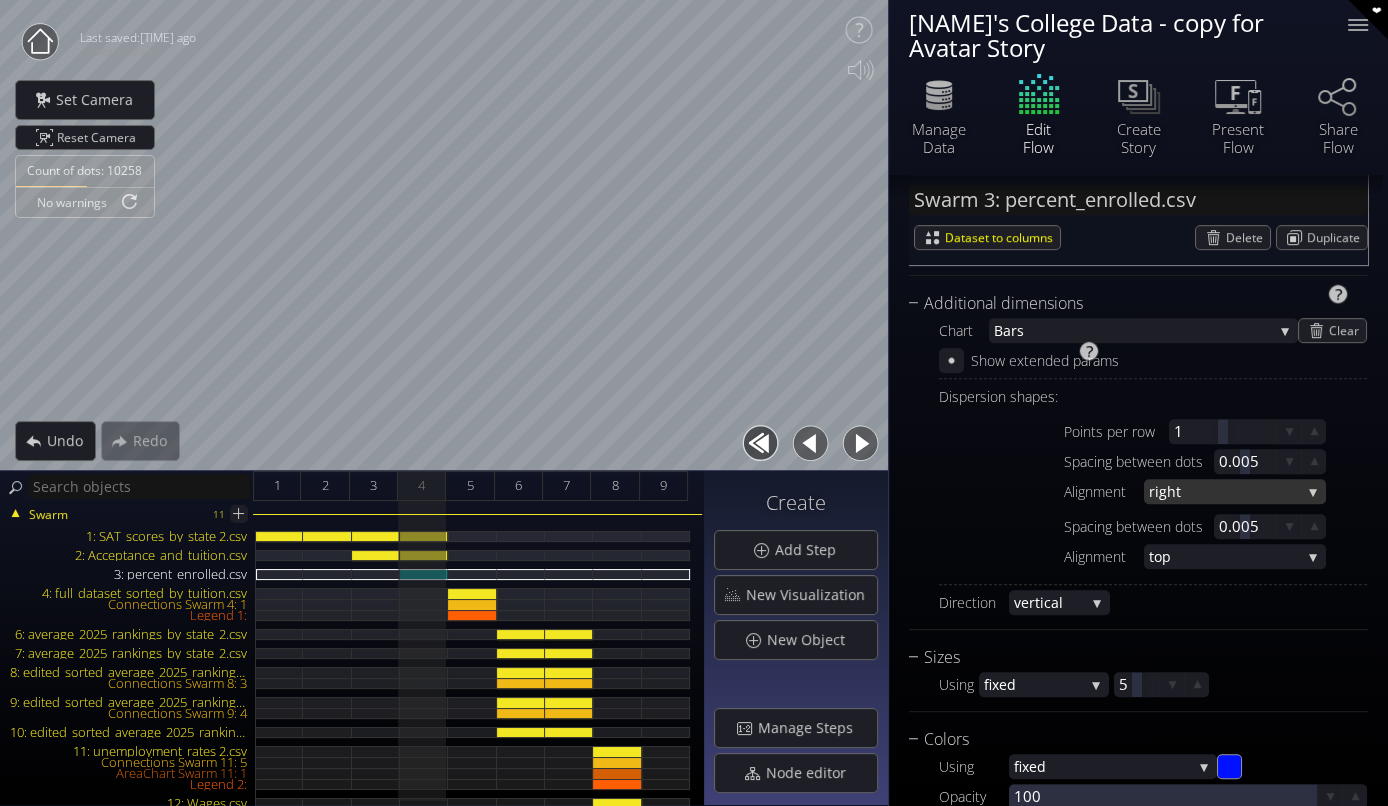 click on "right" at bounding box center [1225, 491] 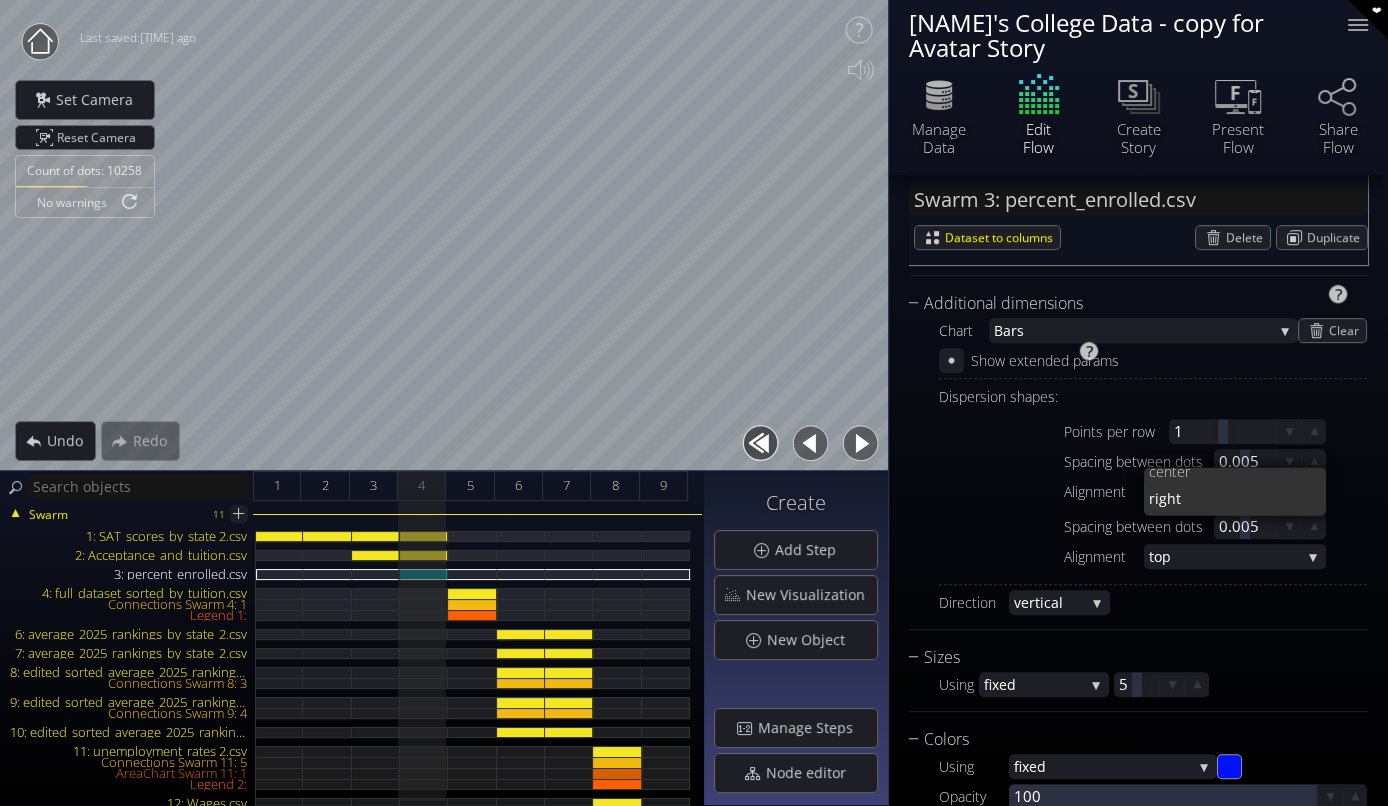 scroll, scrollTop: 0, scrollLeft: 0, axis: both 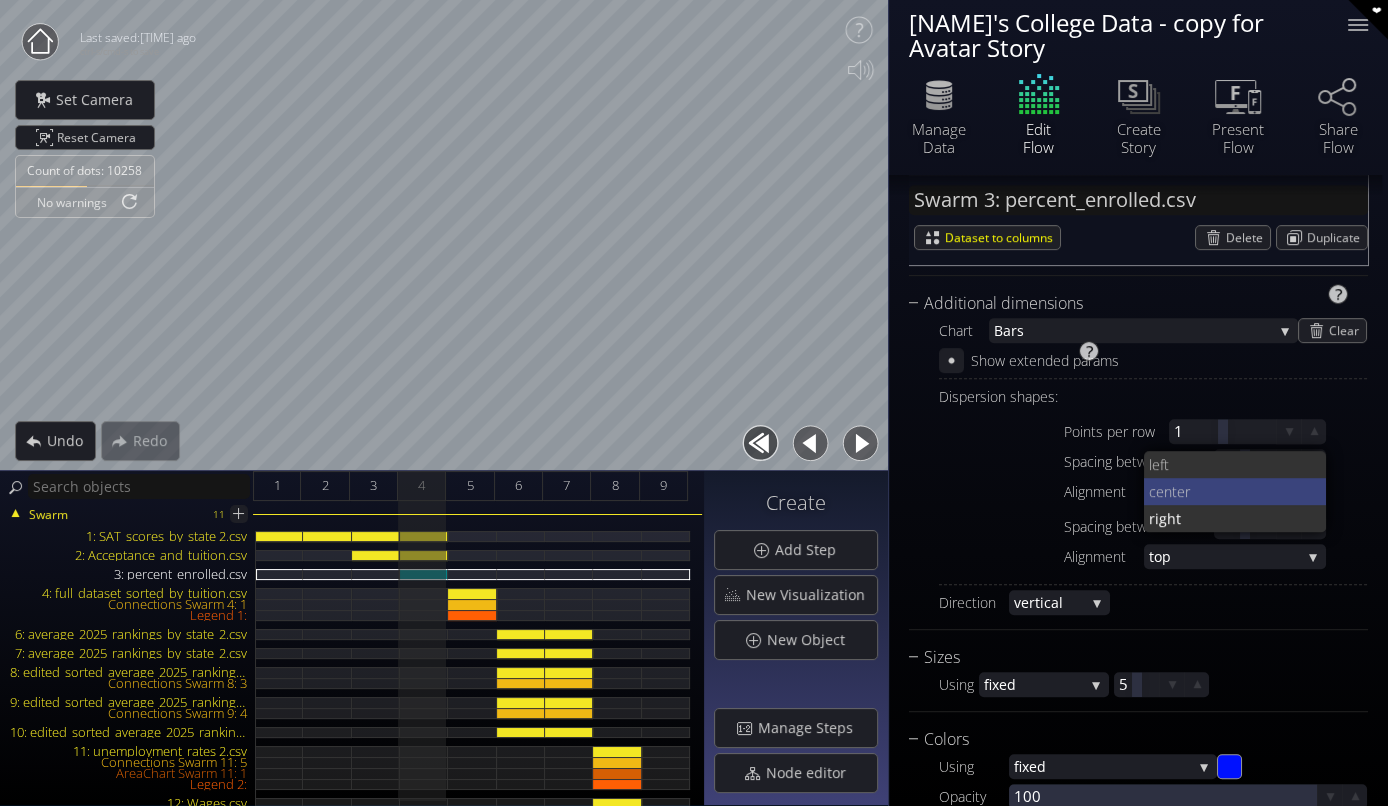 click on "nter" at bounding box center [1237, 491] 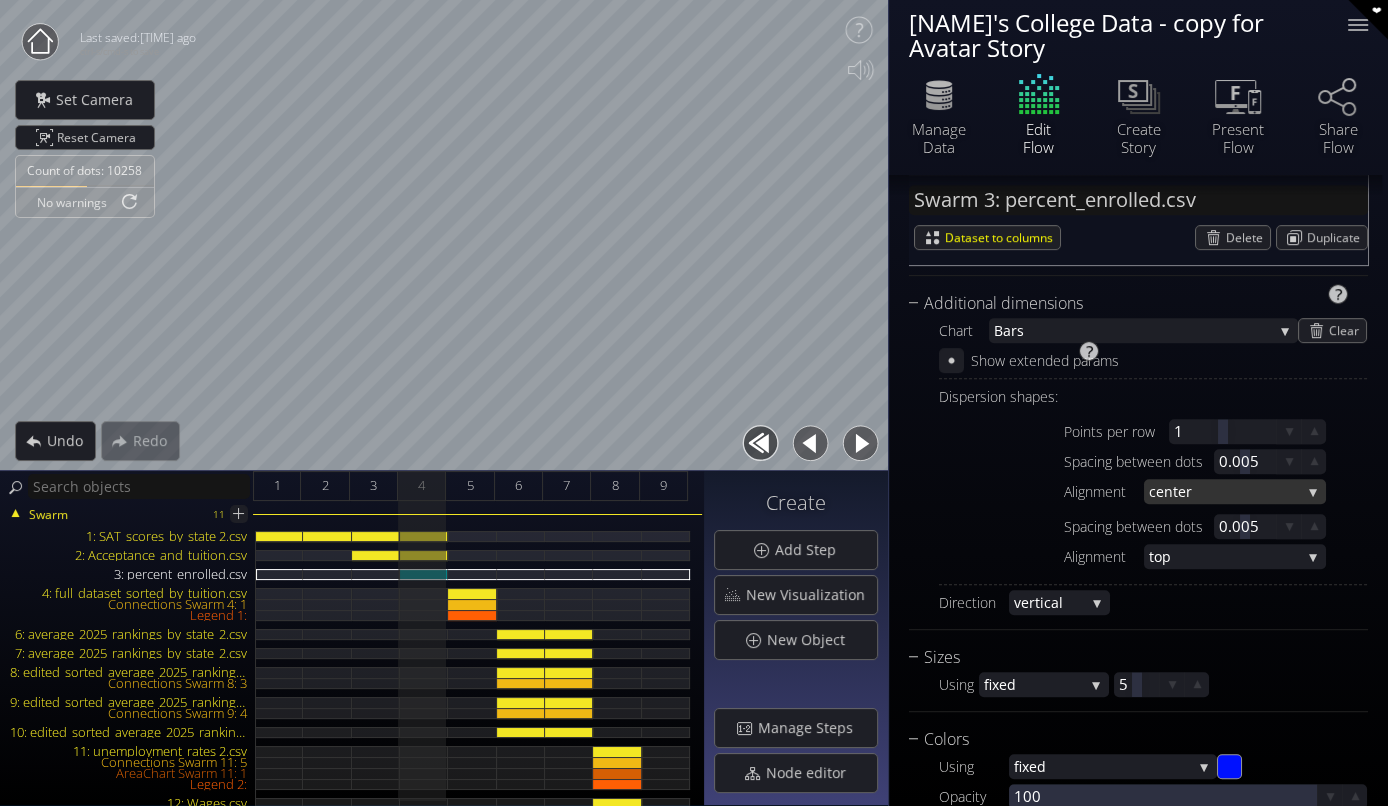click on "nter" at bounding box center [1232, 491] 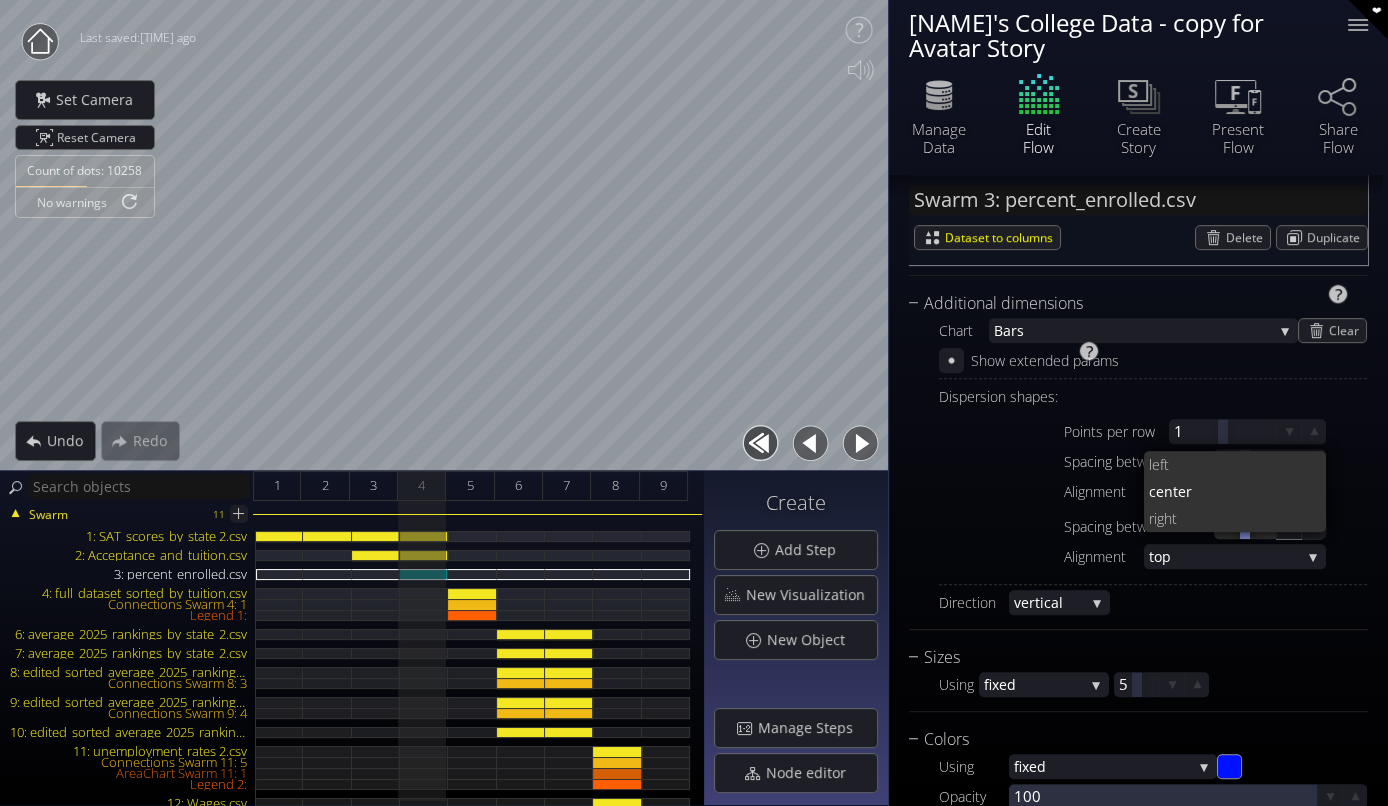 click on "right" at bounding box center [1230, 518] 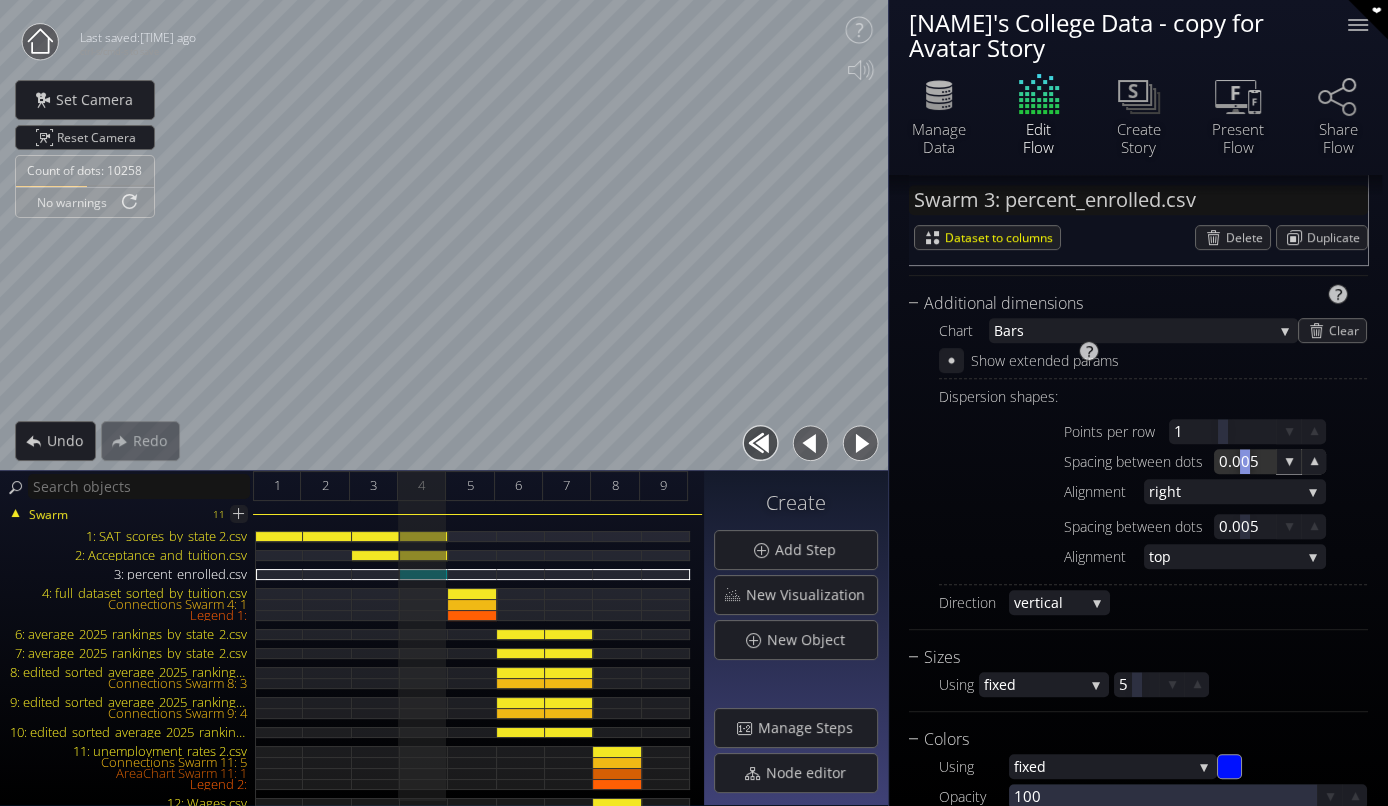 click at bounding box center [1245, 461] 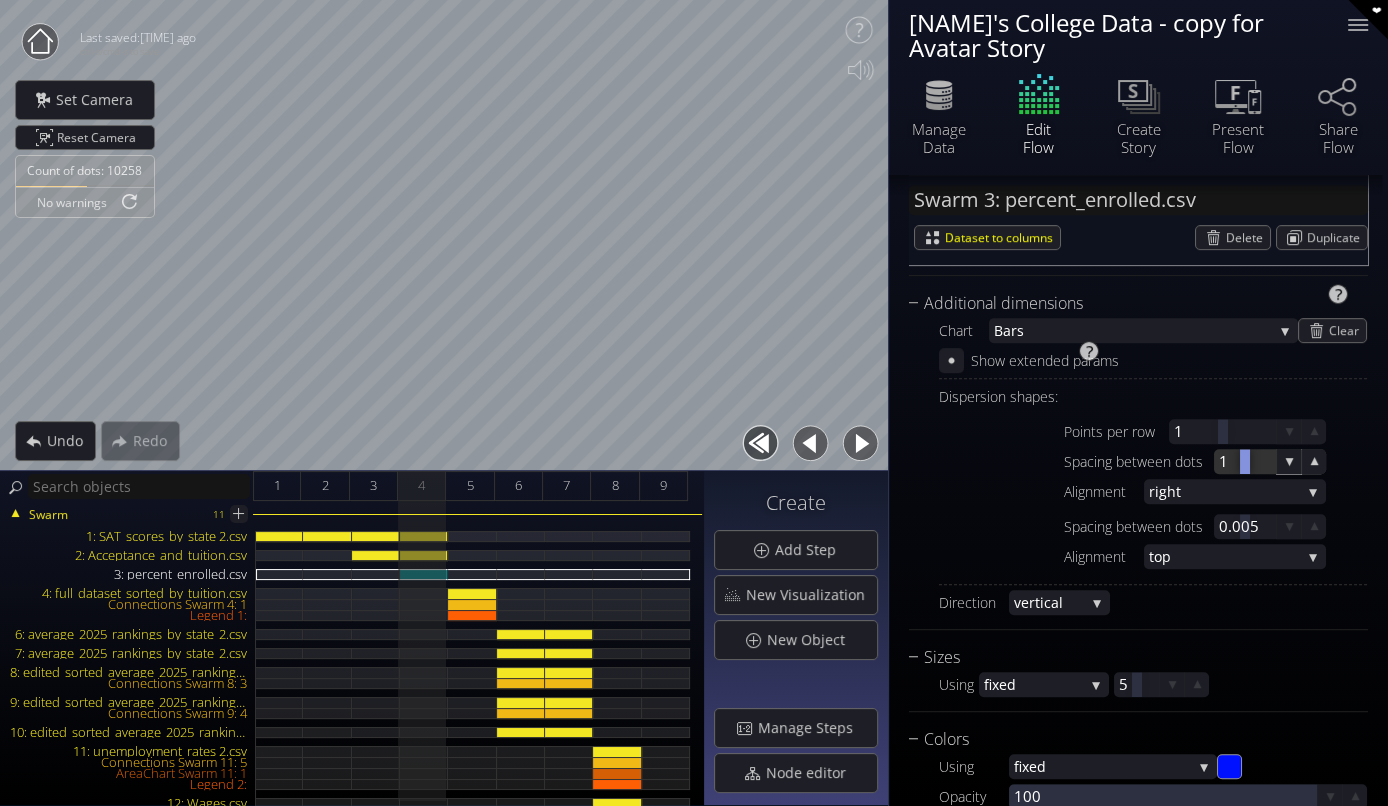 click at bounding box center [1245, 461] 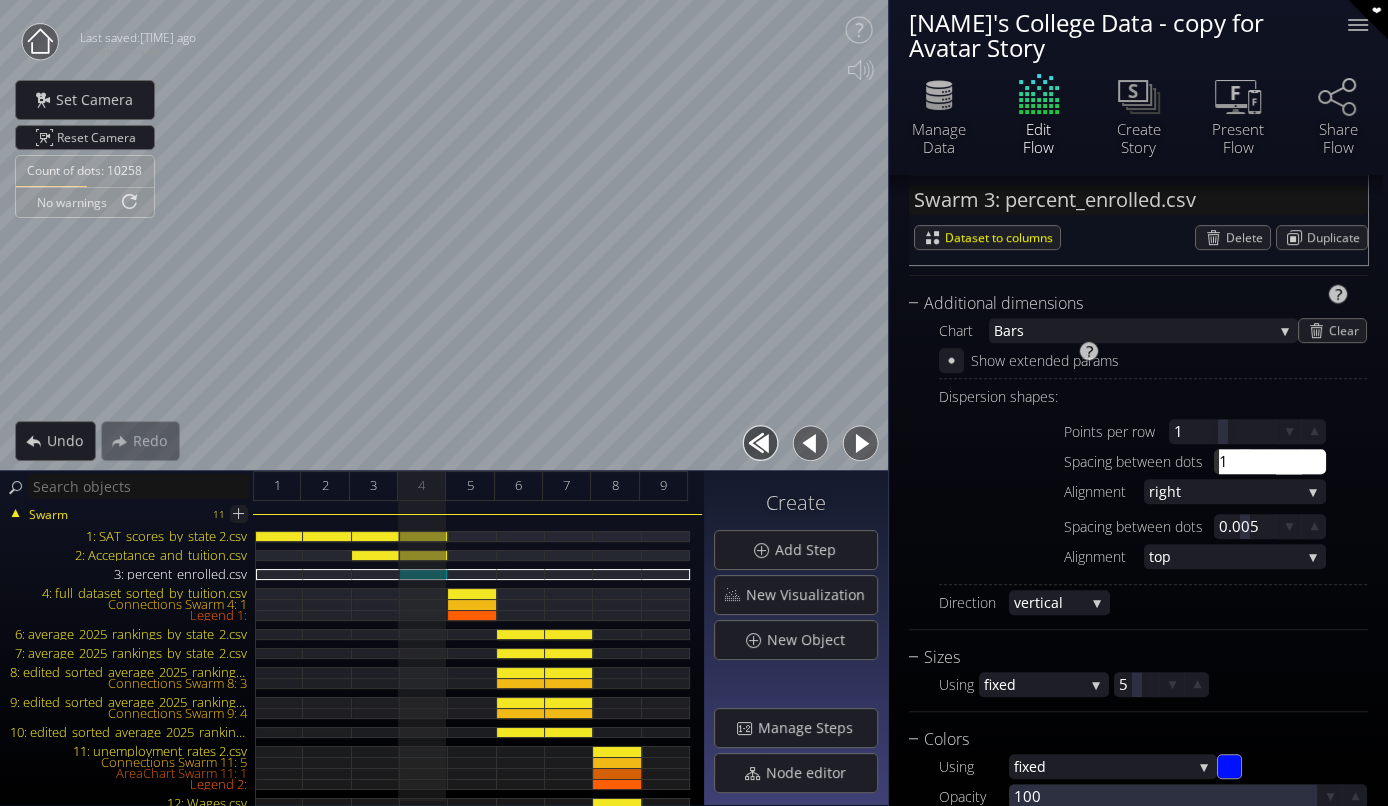 type on "5" 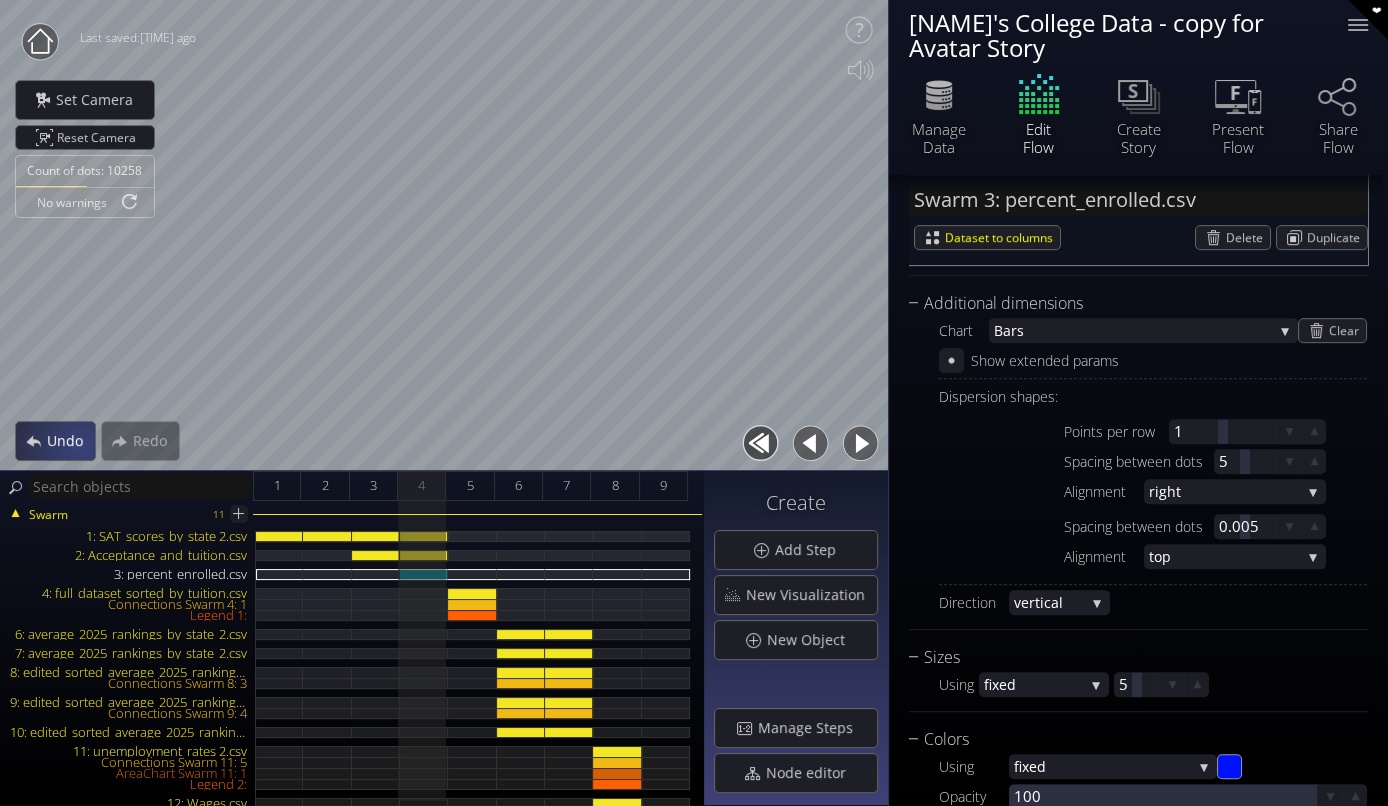 click on "Undo" at bounding box center [70, 441] 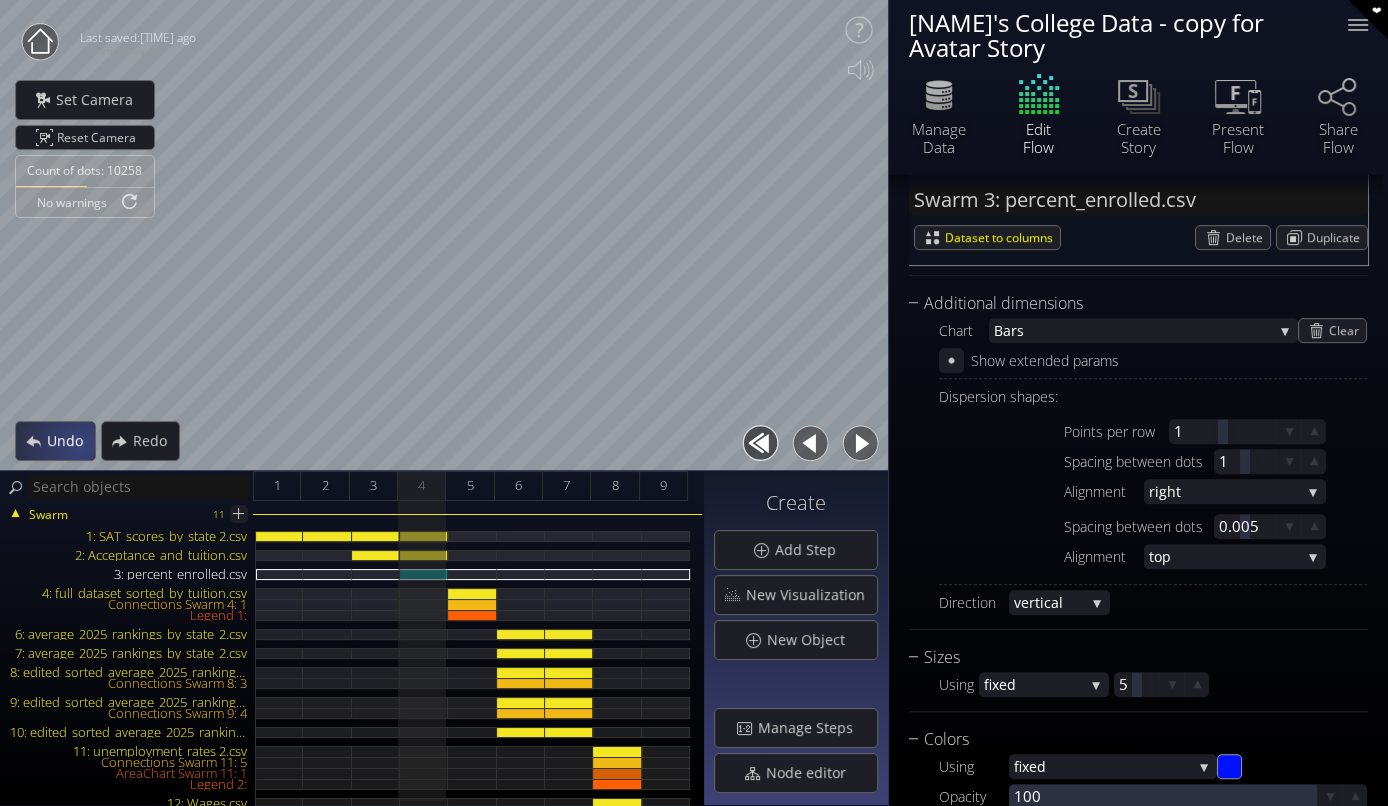 click on "Undo" at bounding box center (70, 441) 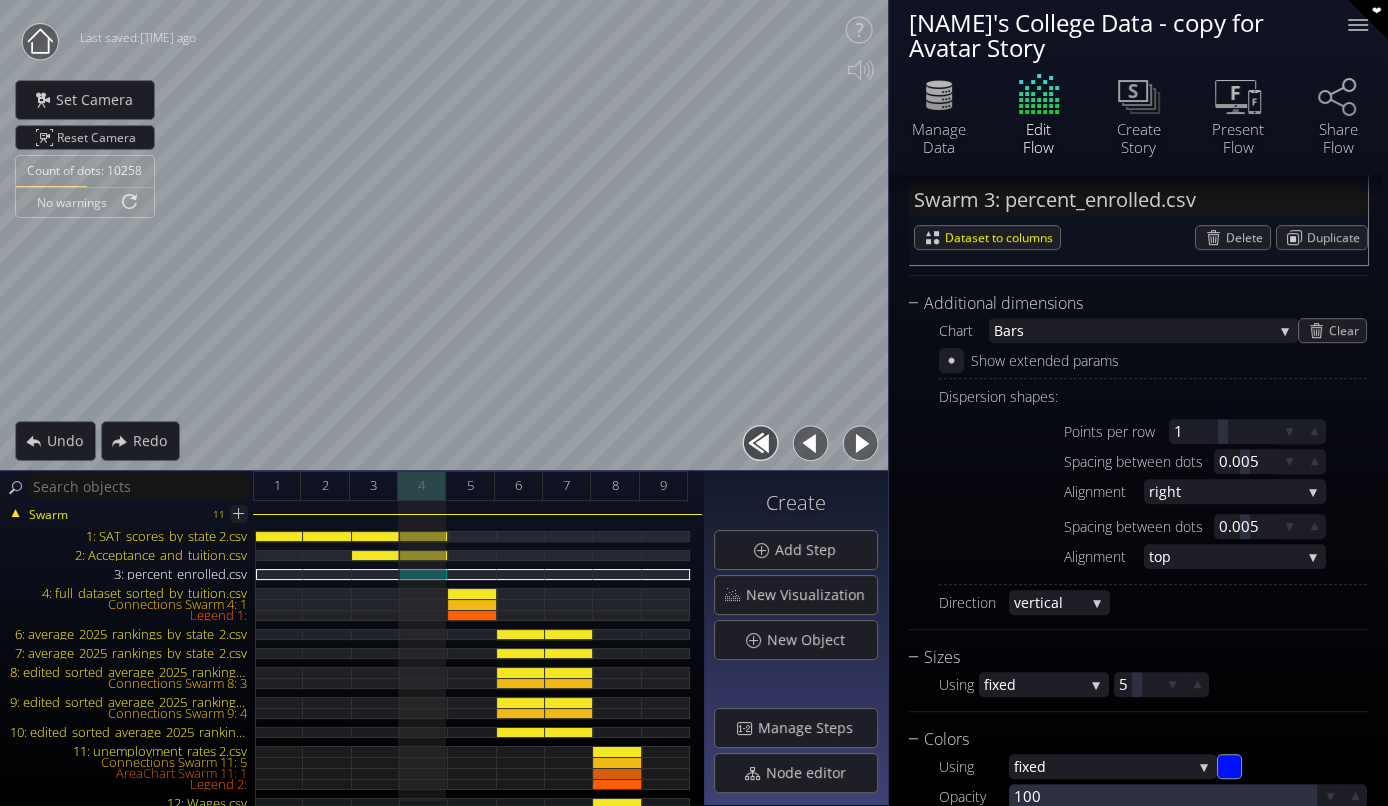 click on "4" at bounding box center [422, 486] 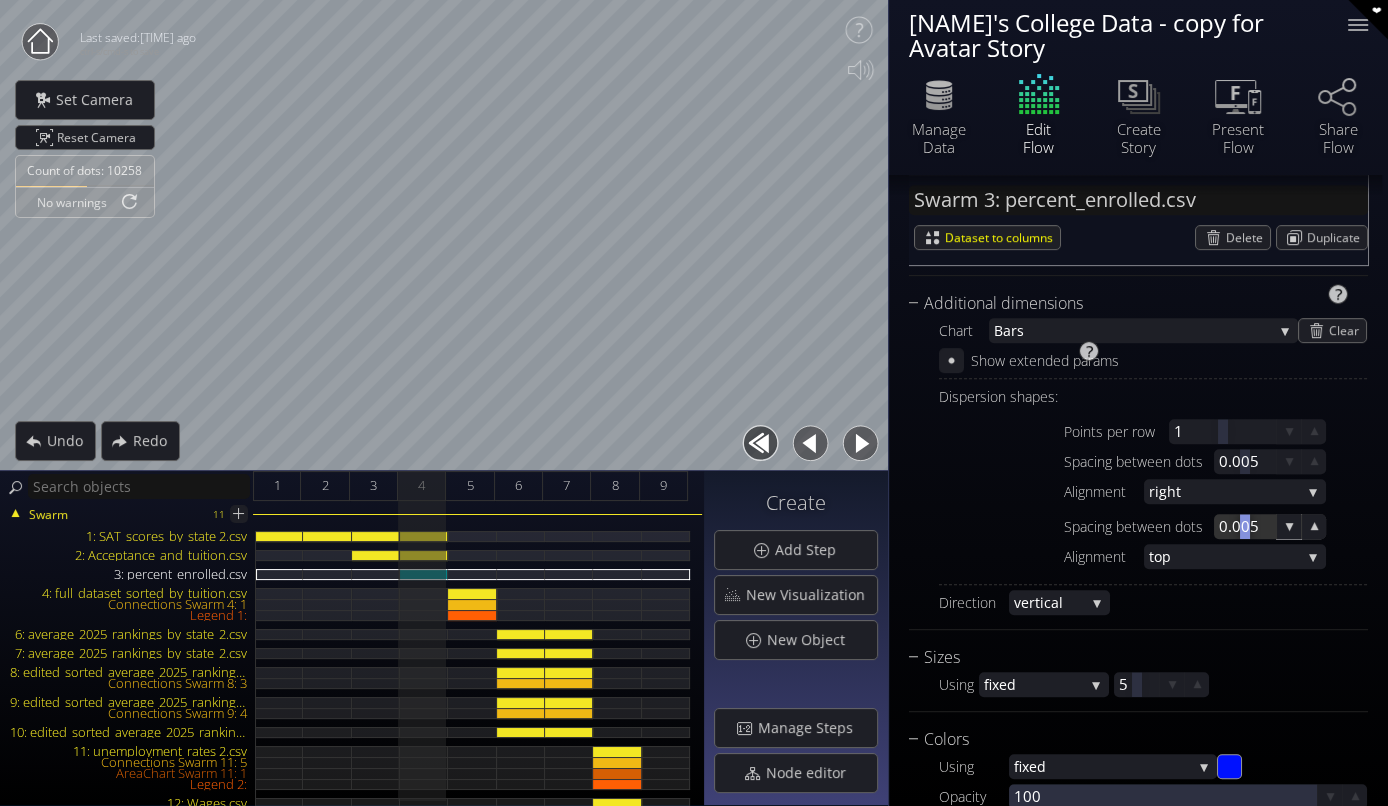 click at bounding box center [1245, 526] 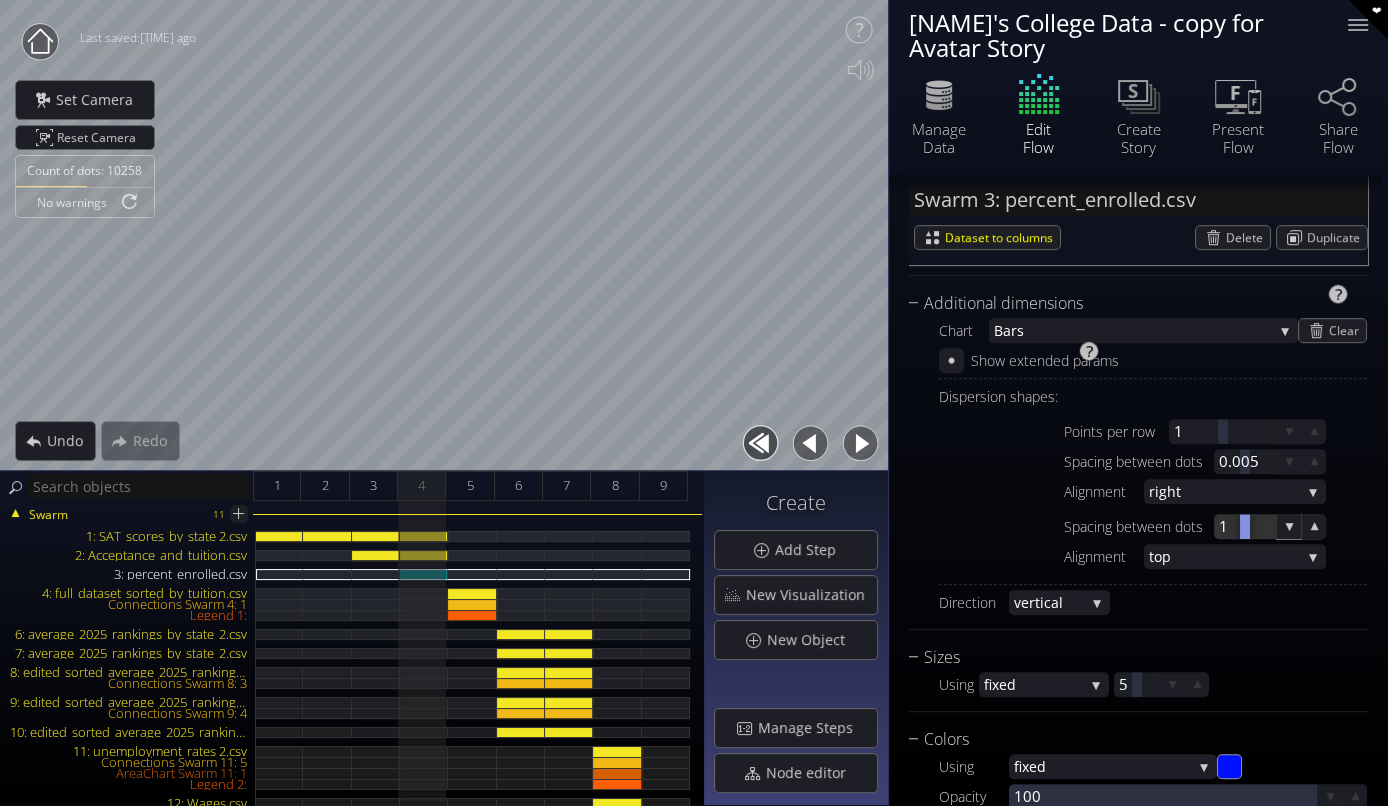 click at bounding box center (1245, 526) 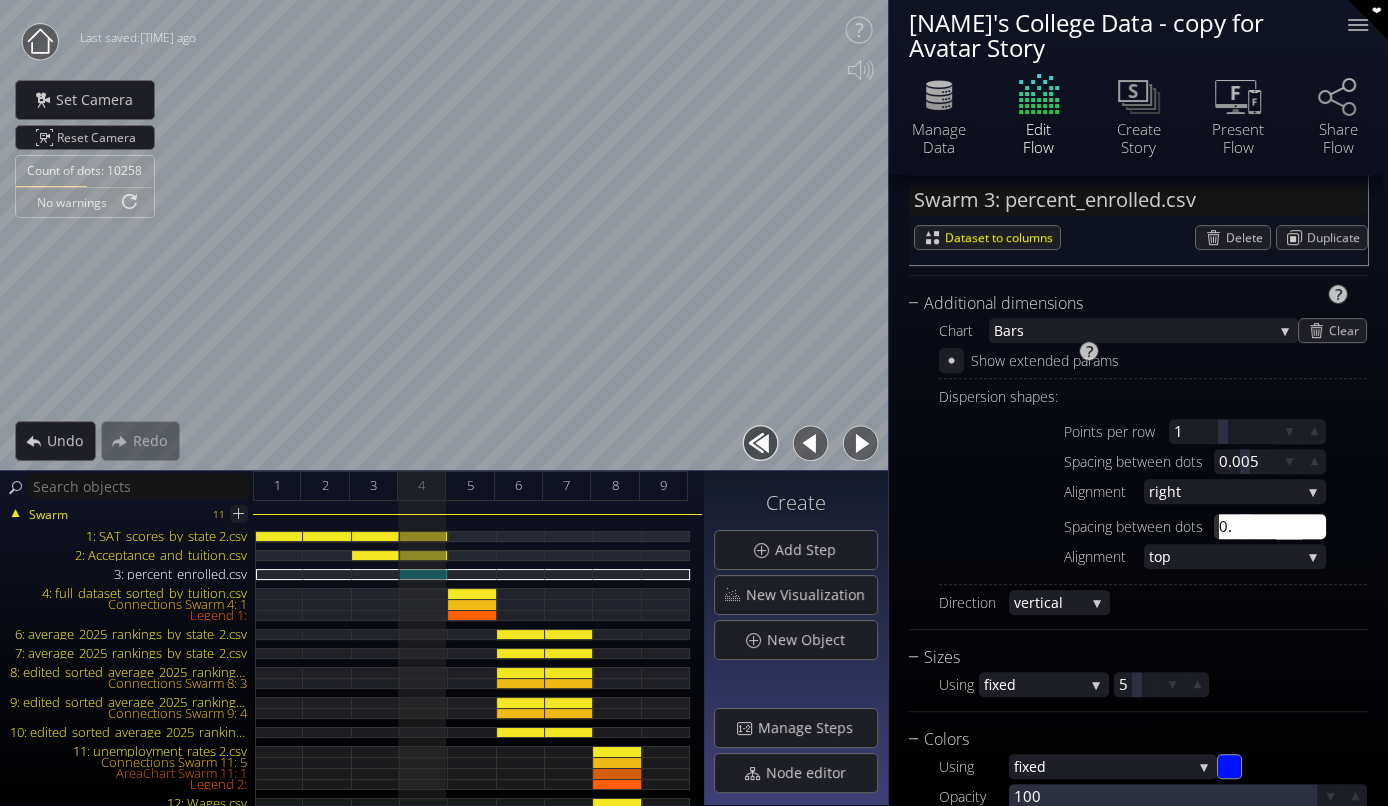 type on "0.5" 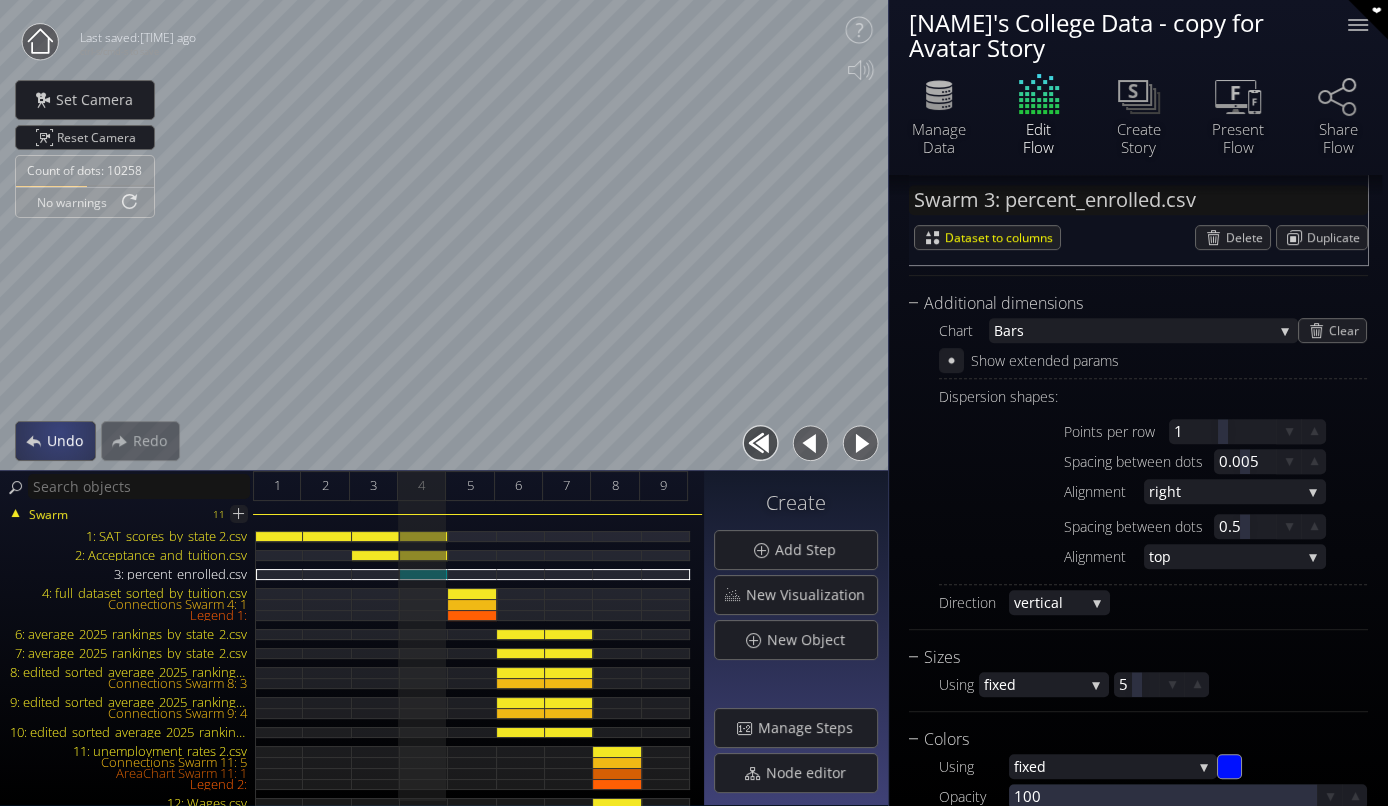 click on "Undo" at bounding box center (70, 441) 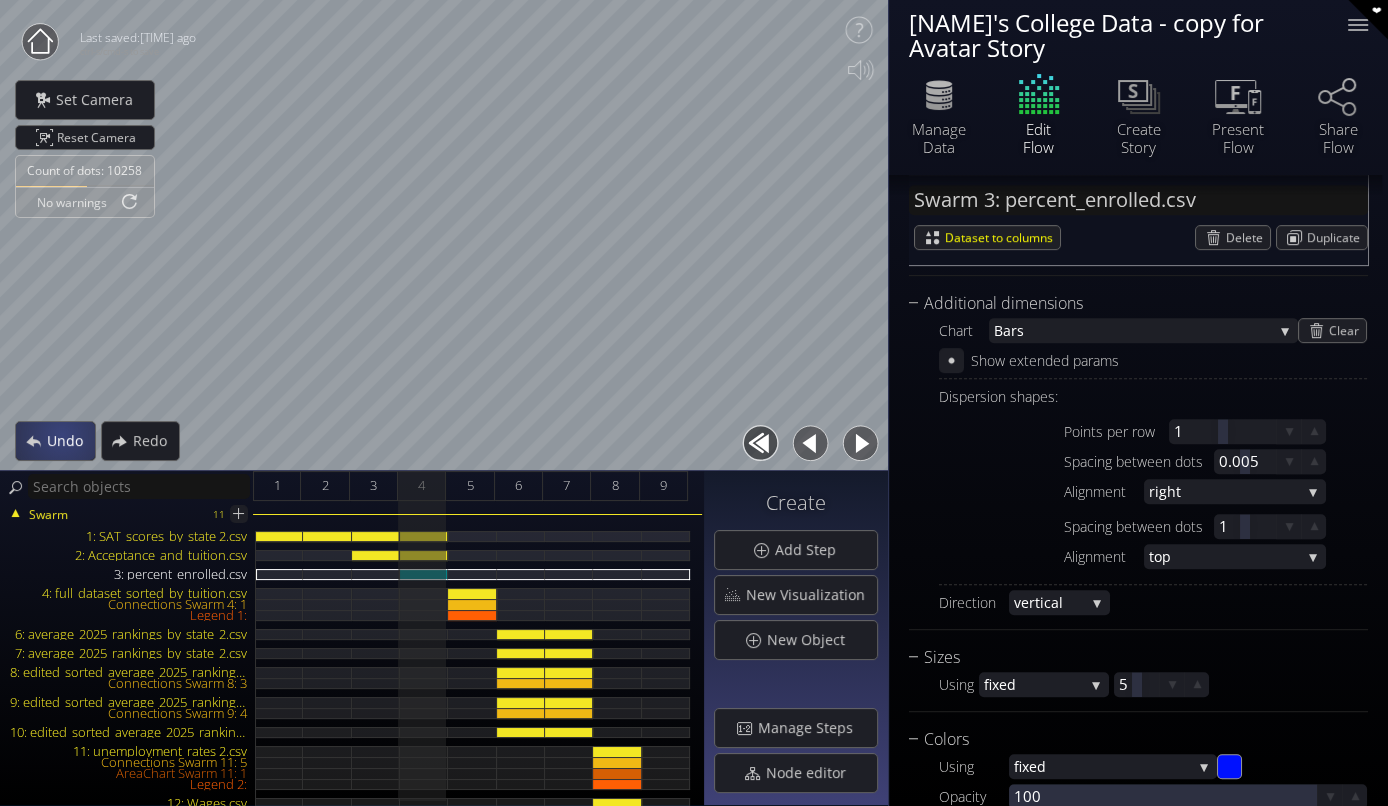 click on "Undo" at bounding box center [70, 441] 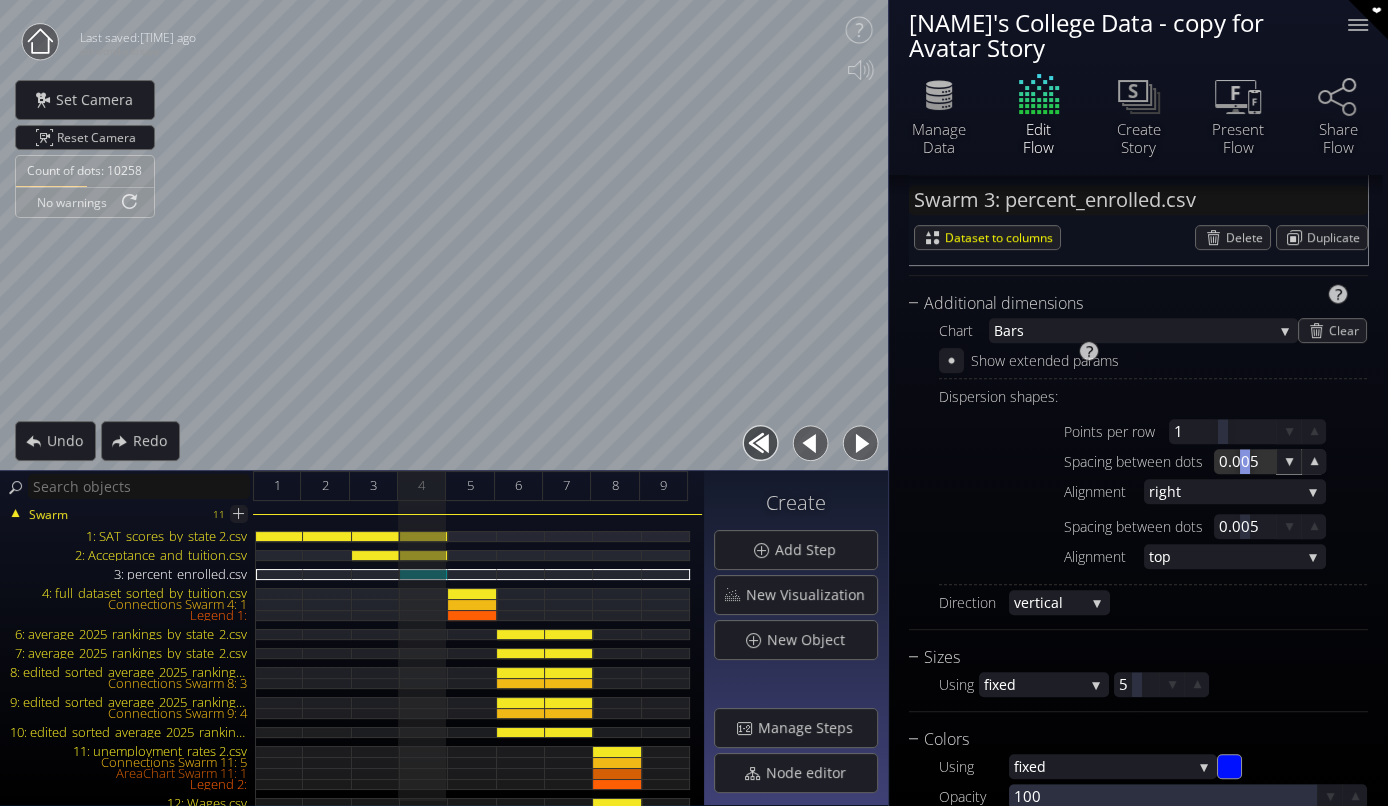 click at bounding box center (1245, 461) 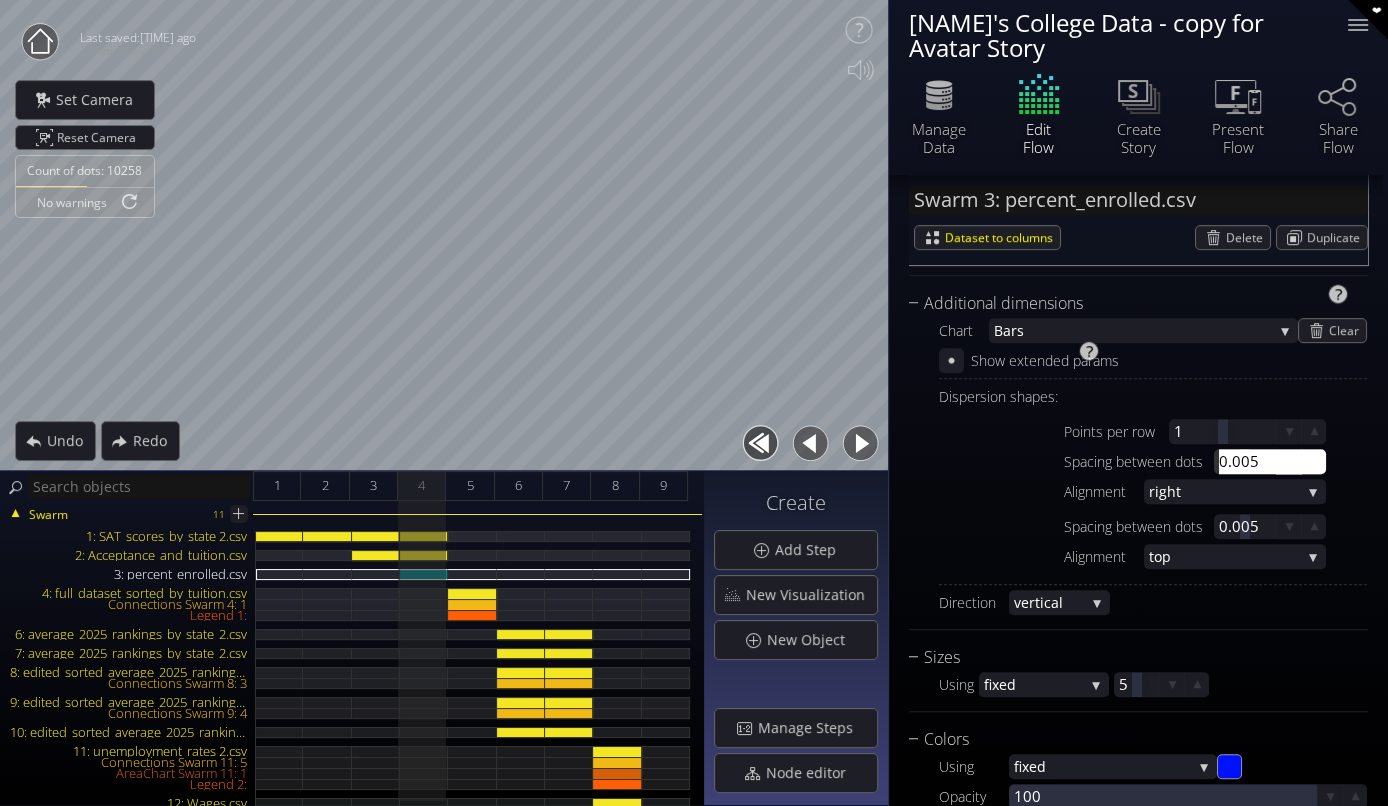 click on "0.005" at bounding box center [1275, 461] 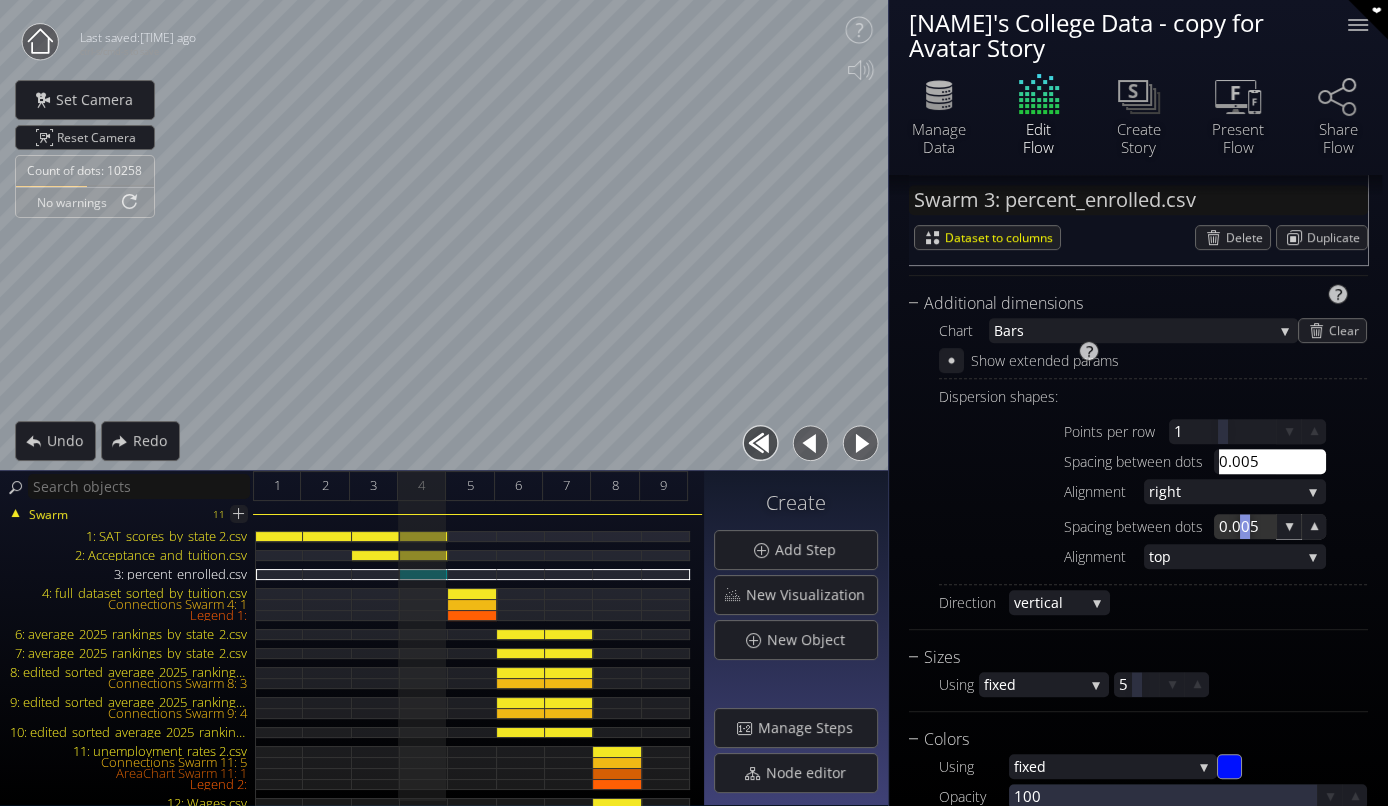 click at bounding box center [1245, 526] 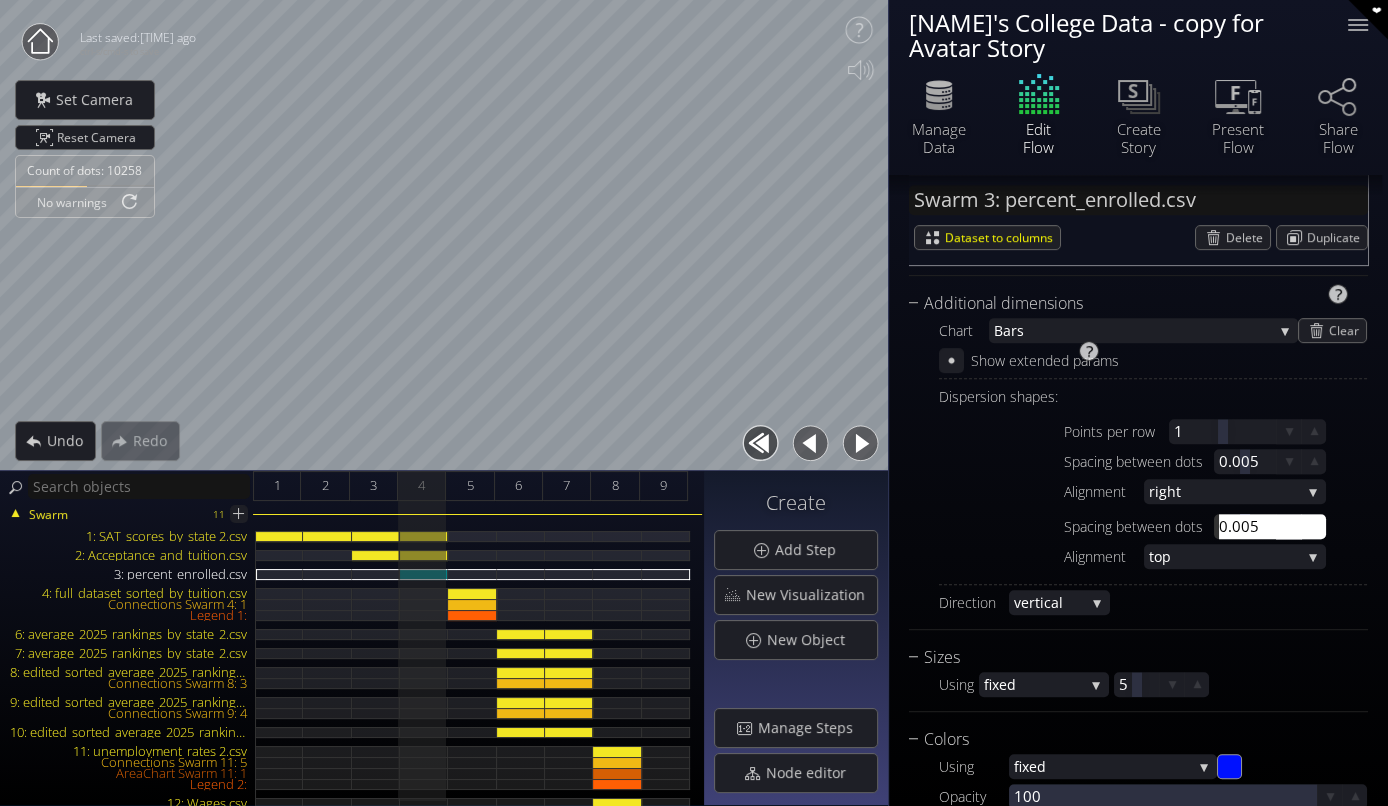 click on "0.005" at bounding box center [1275, 526] 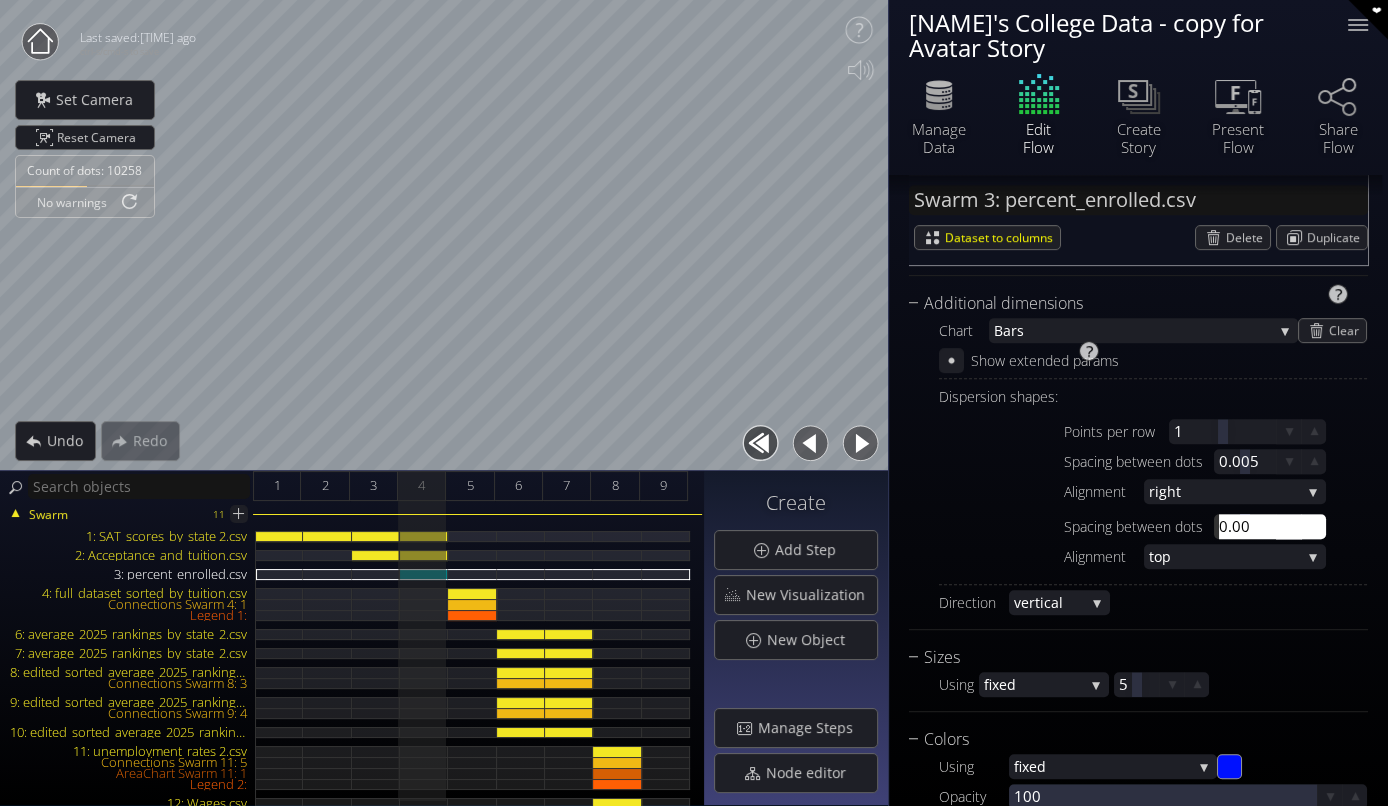 type on "0.006" 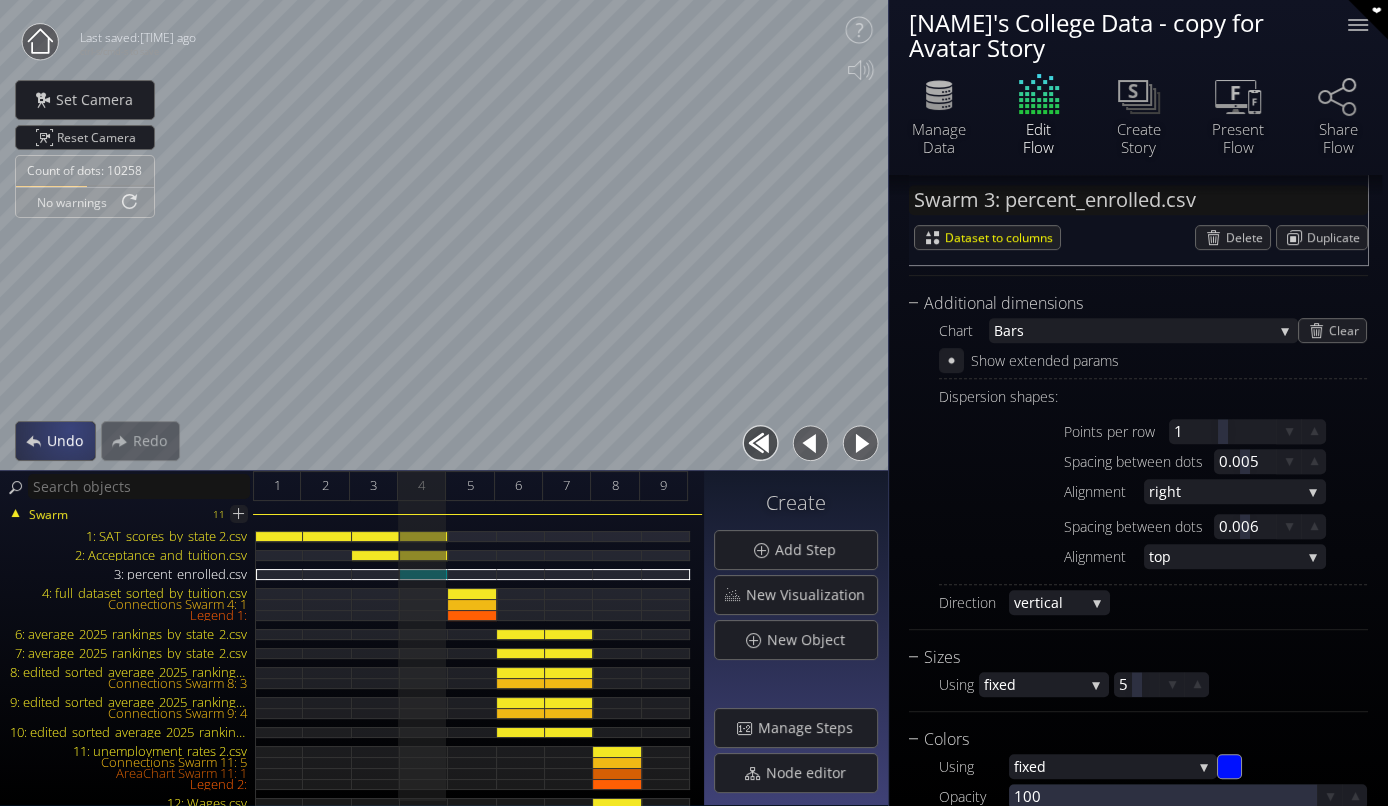 click on "Undo" at bounding box center [70, 441] 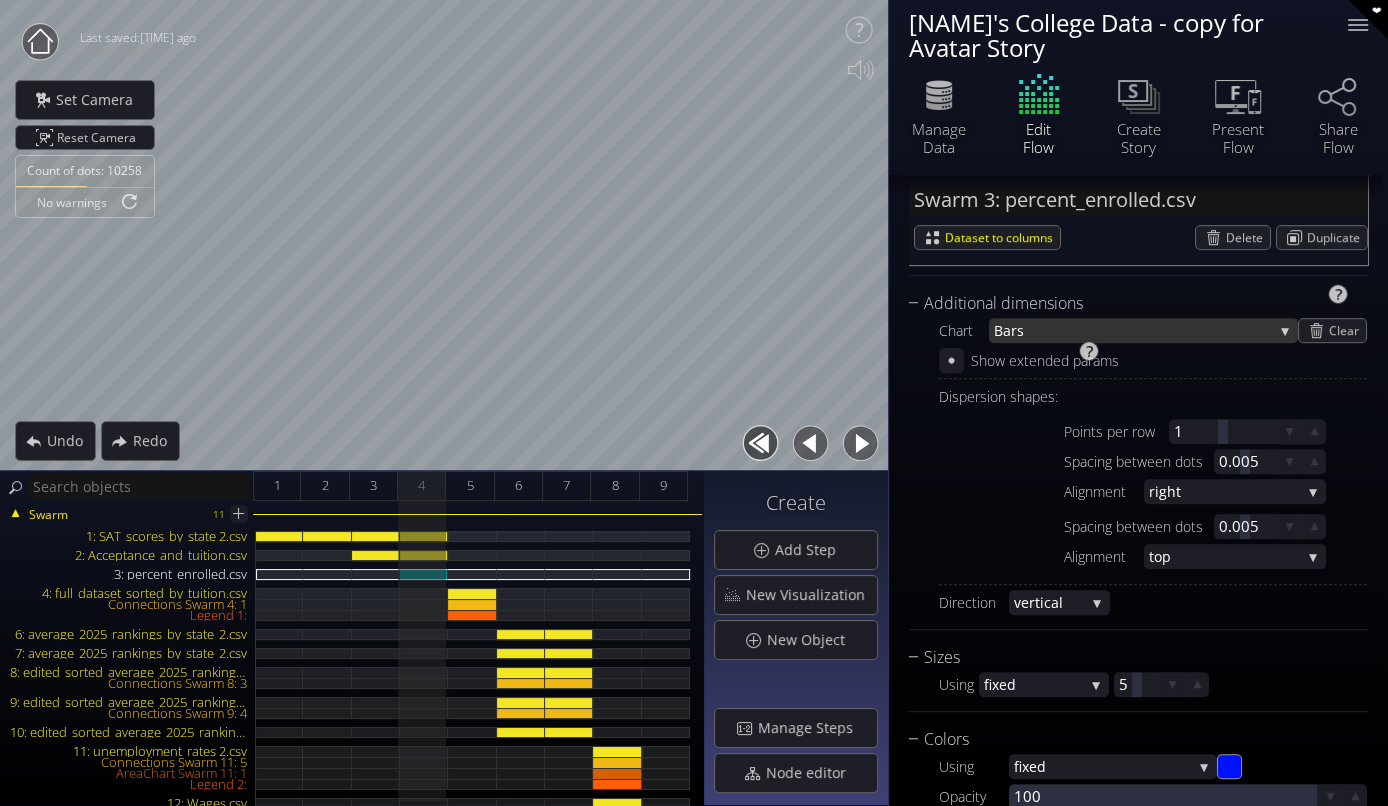click on "Bars" at bounding box center (1133, 330) 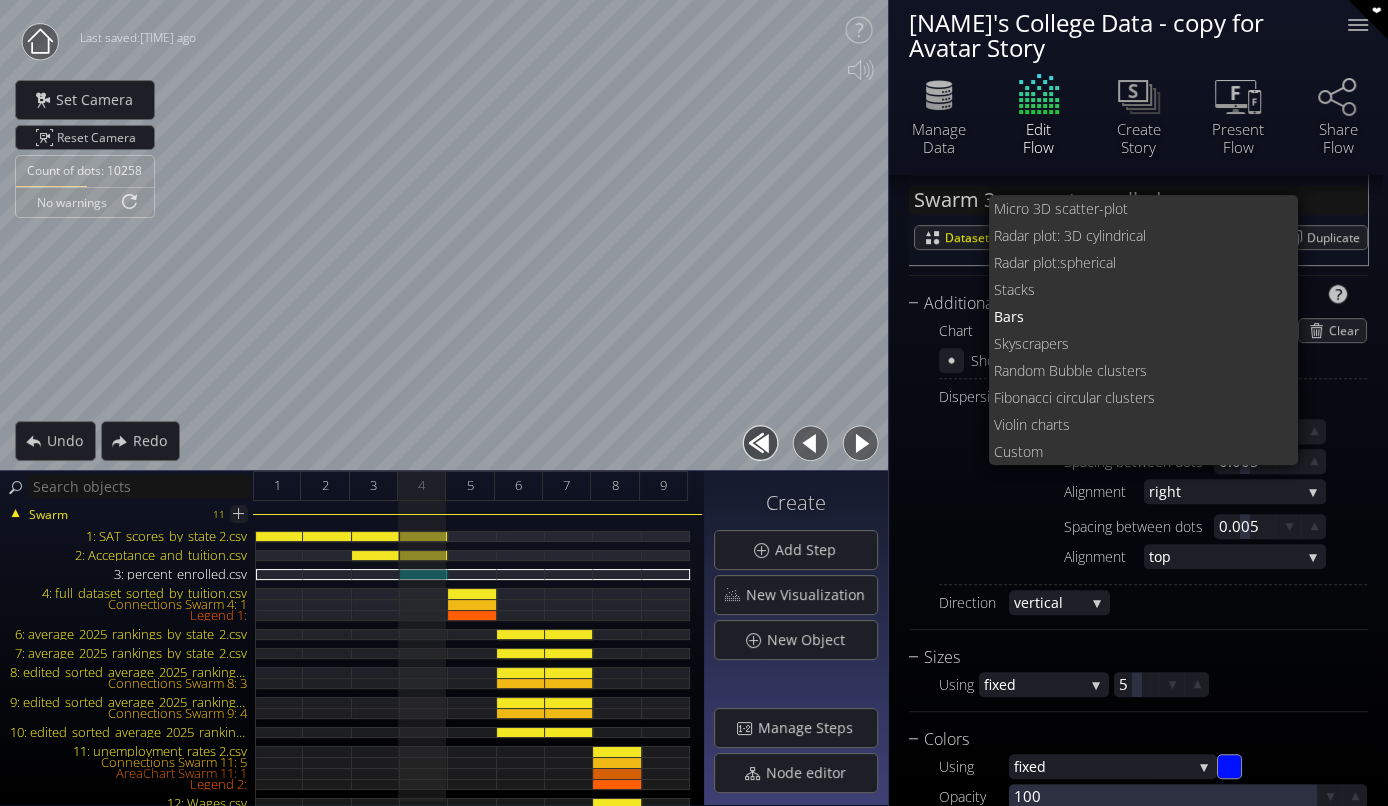 click on "kyscrapers" at bounding box center [1142, 343] 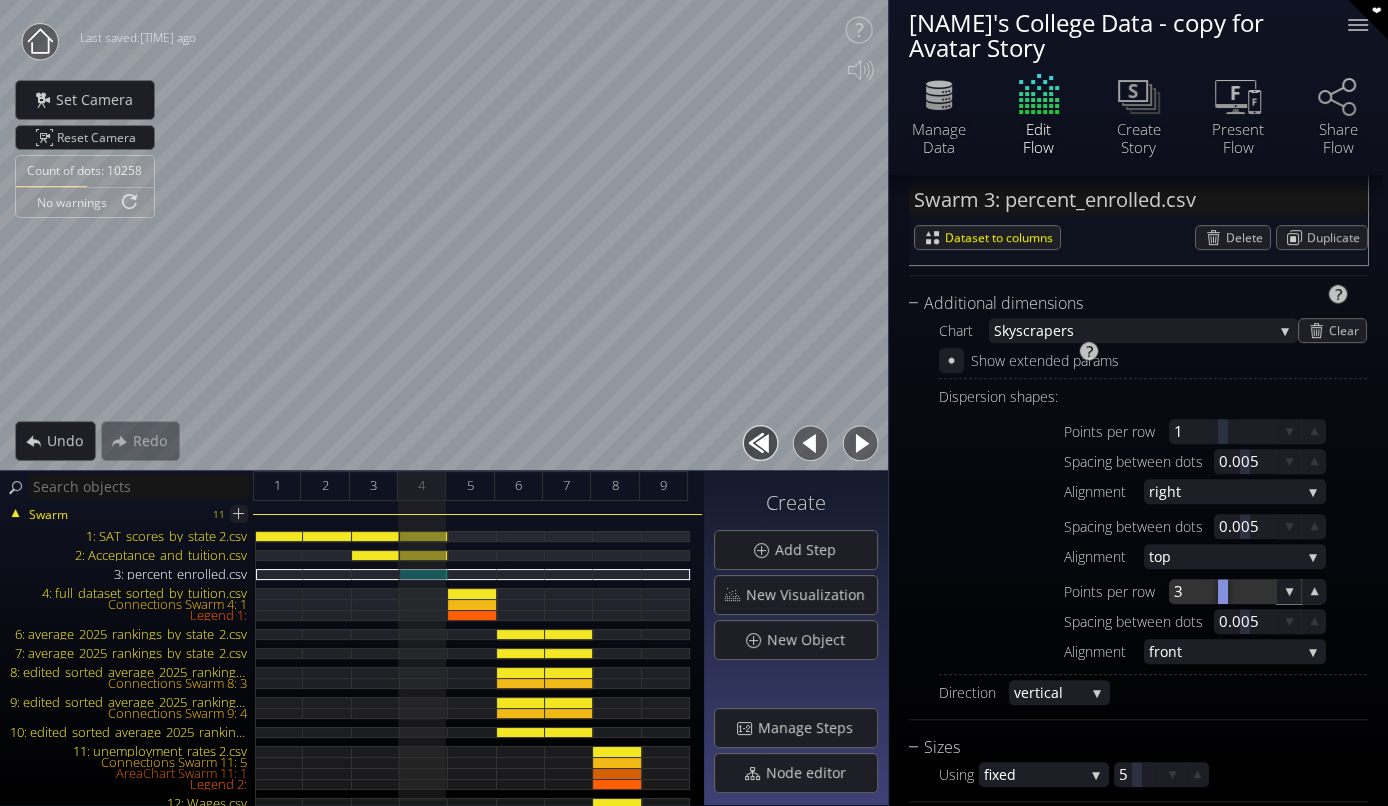 click at bounding box center (1222, 591) 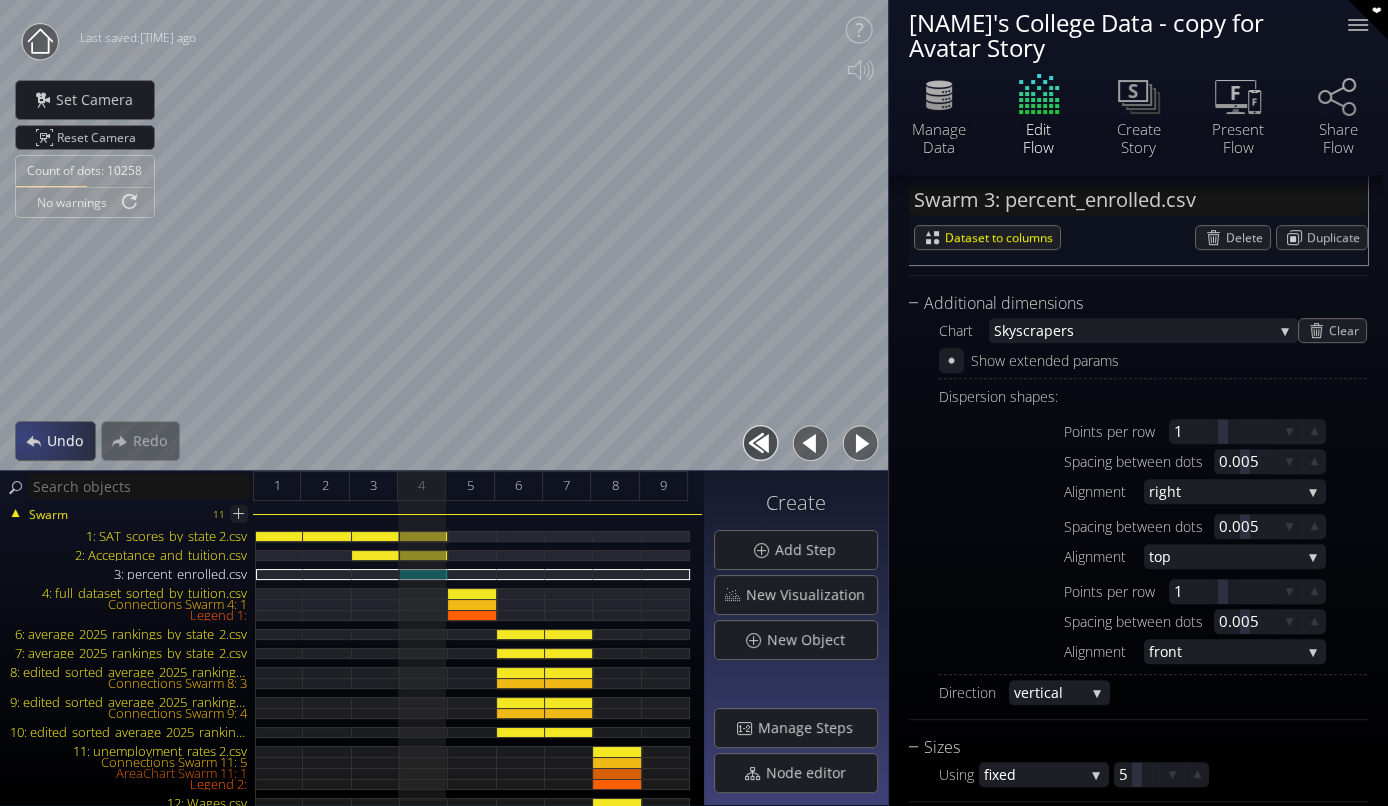 click on "Undo" at bounding box center [55, 441] 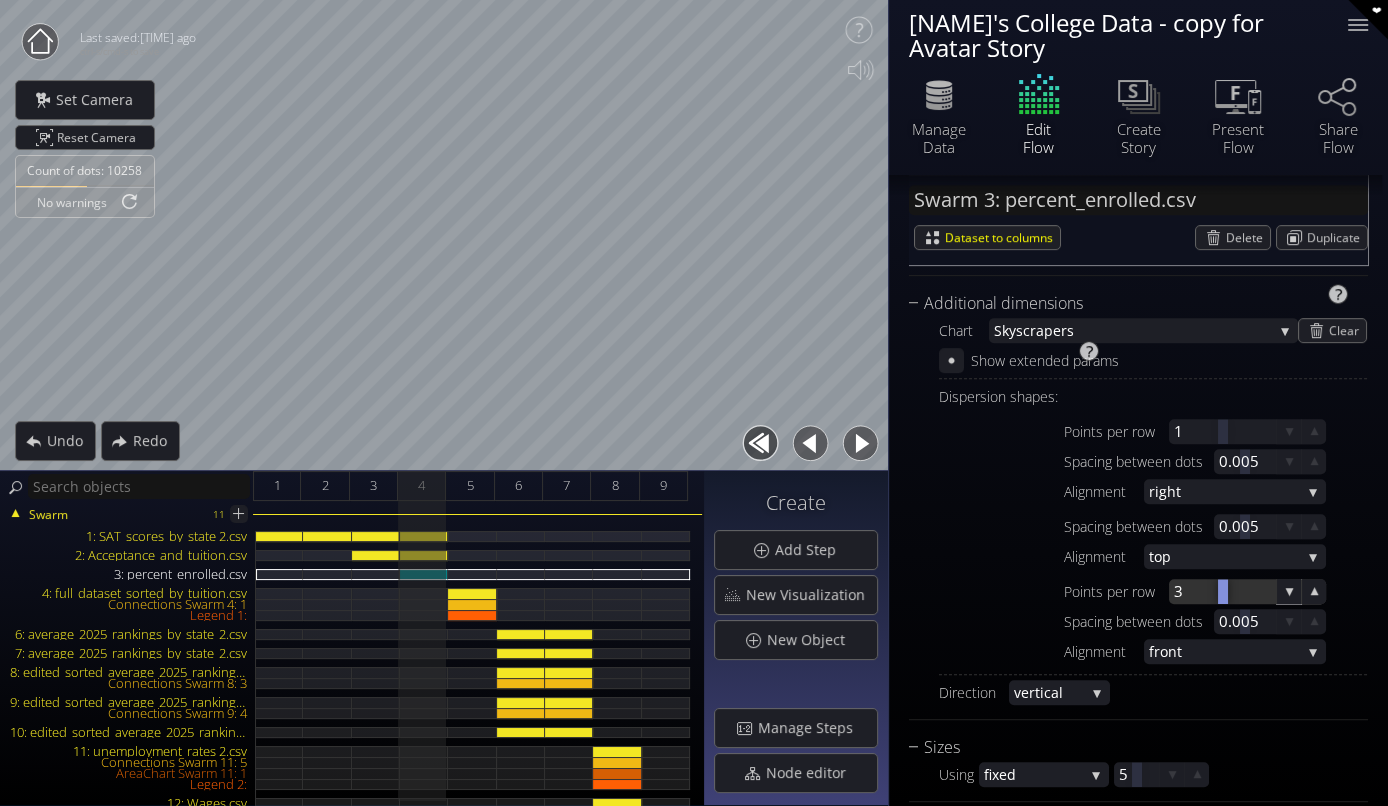 click at bounding box center (1222, 591) 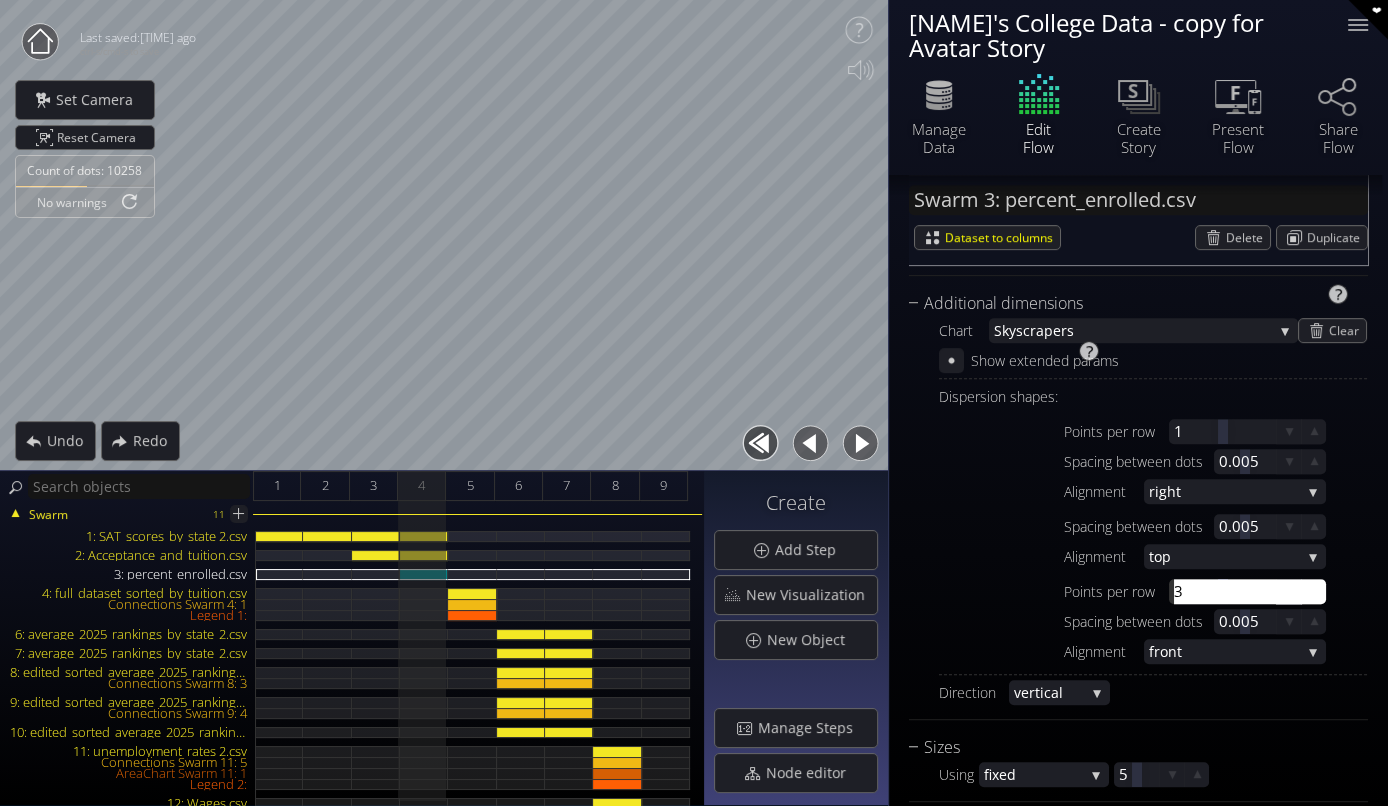 type on "2" 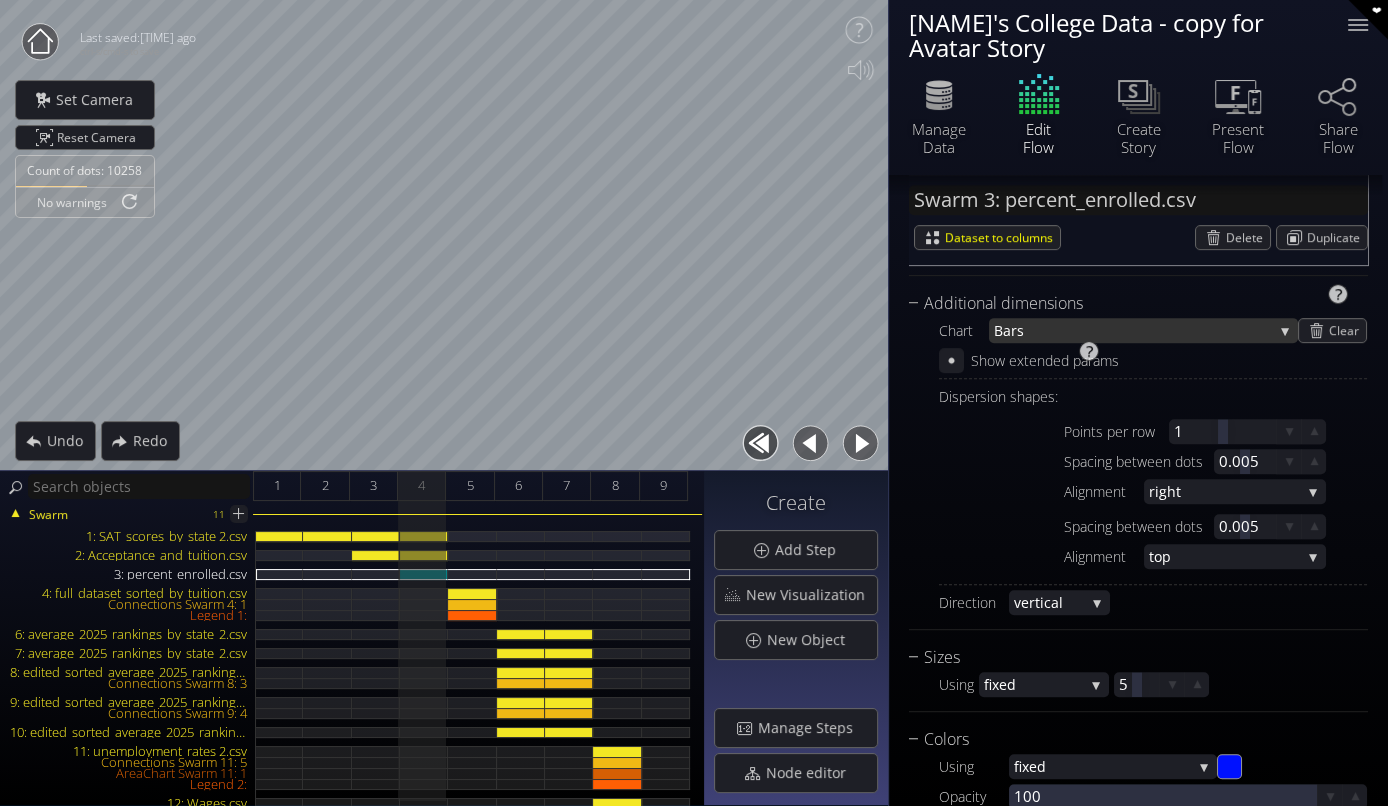 click on "Bars" at bounding box center [1133, 330] 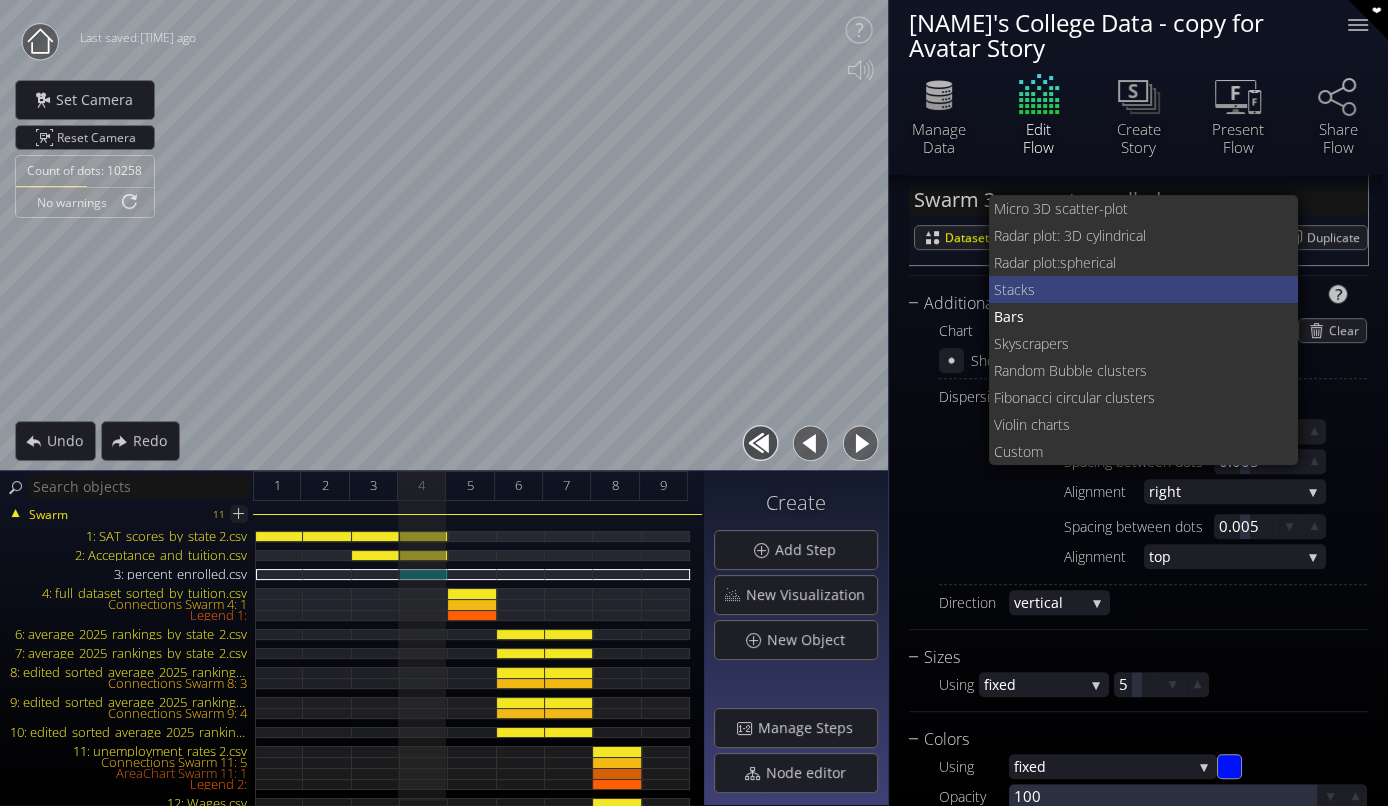 click on "acks" at bounding box center [1145, 289] 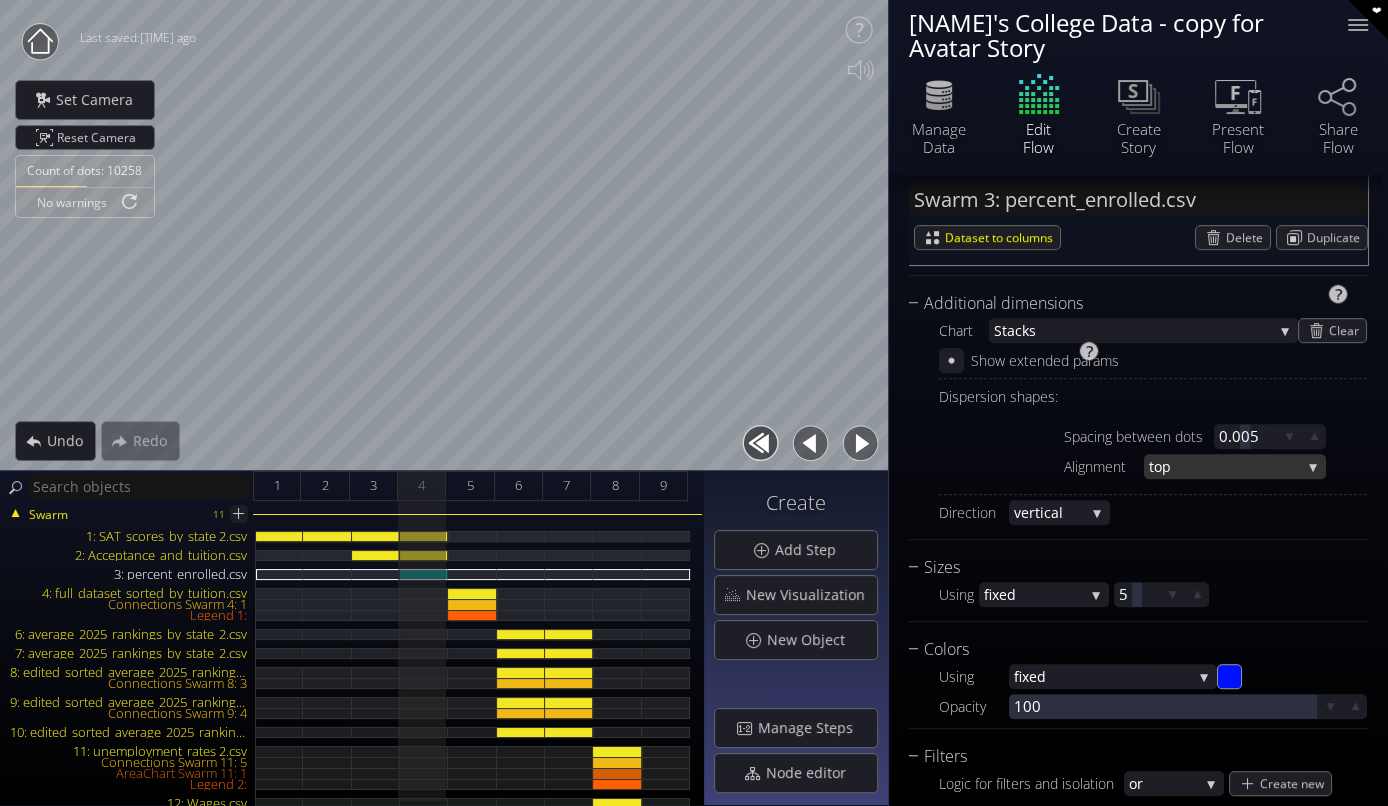 click on "top" at bounding box center (1225, 466) 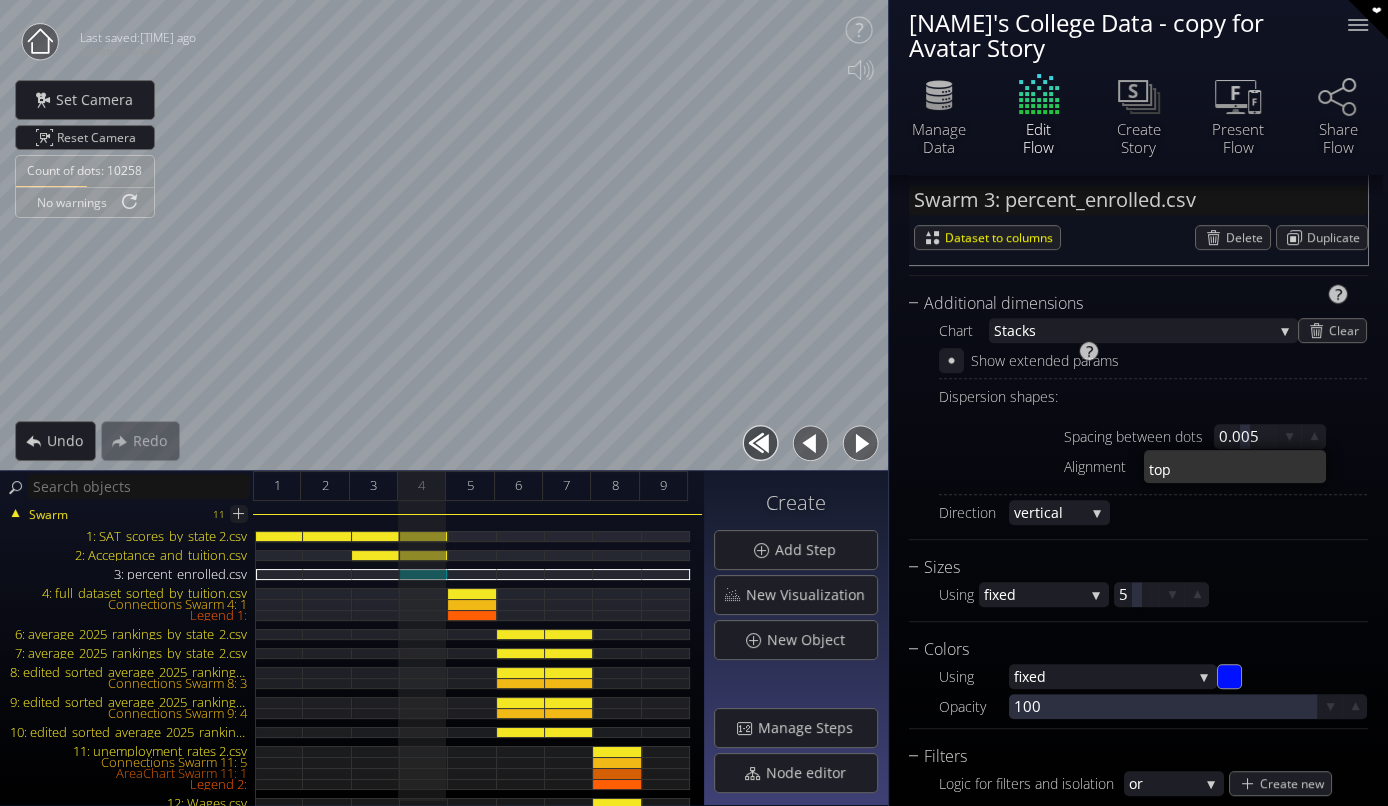 scroll, scrollTop: 0, scrollLeft: 0, axis: both 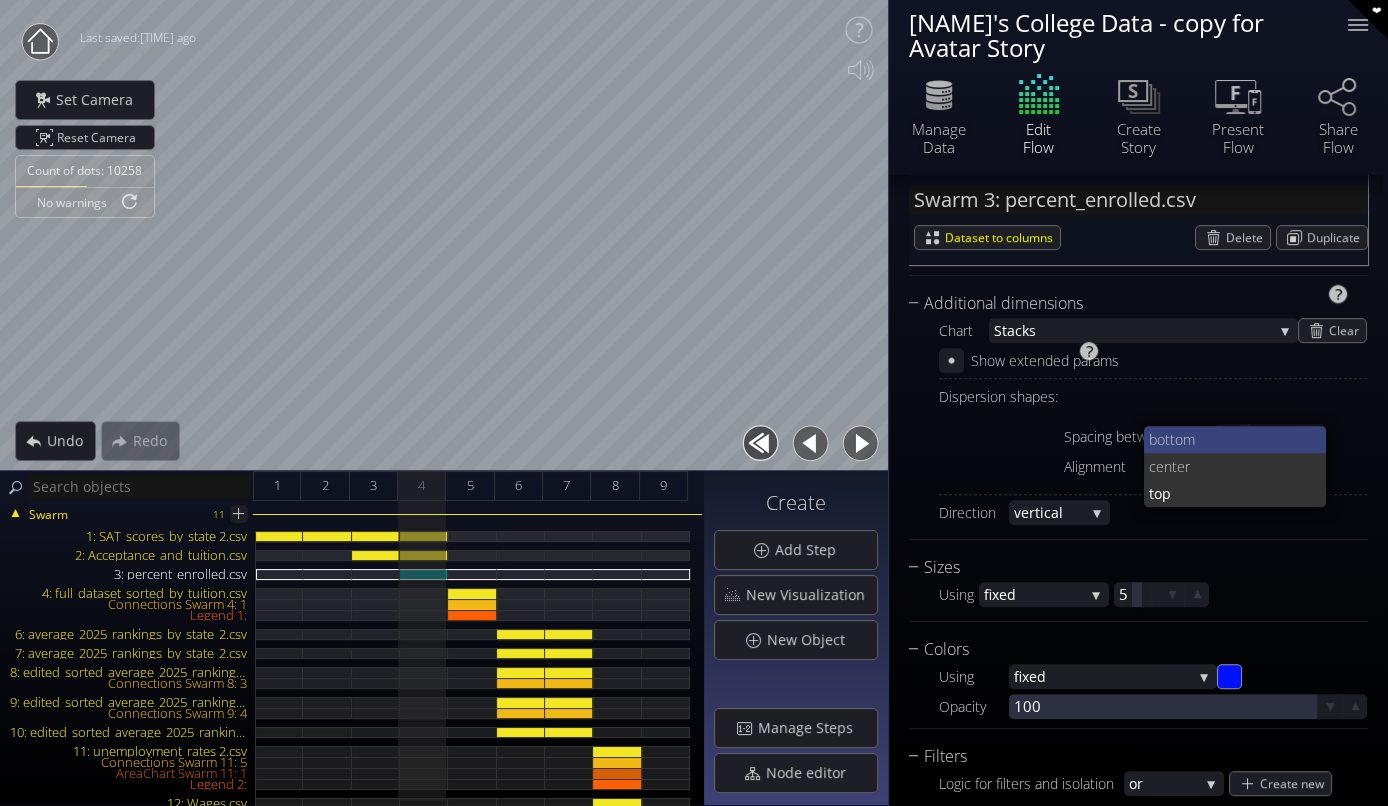 click on "ttom" at bounding box center [1238, 439] 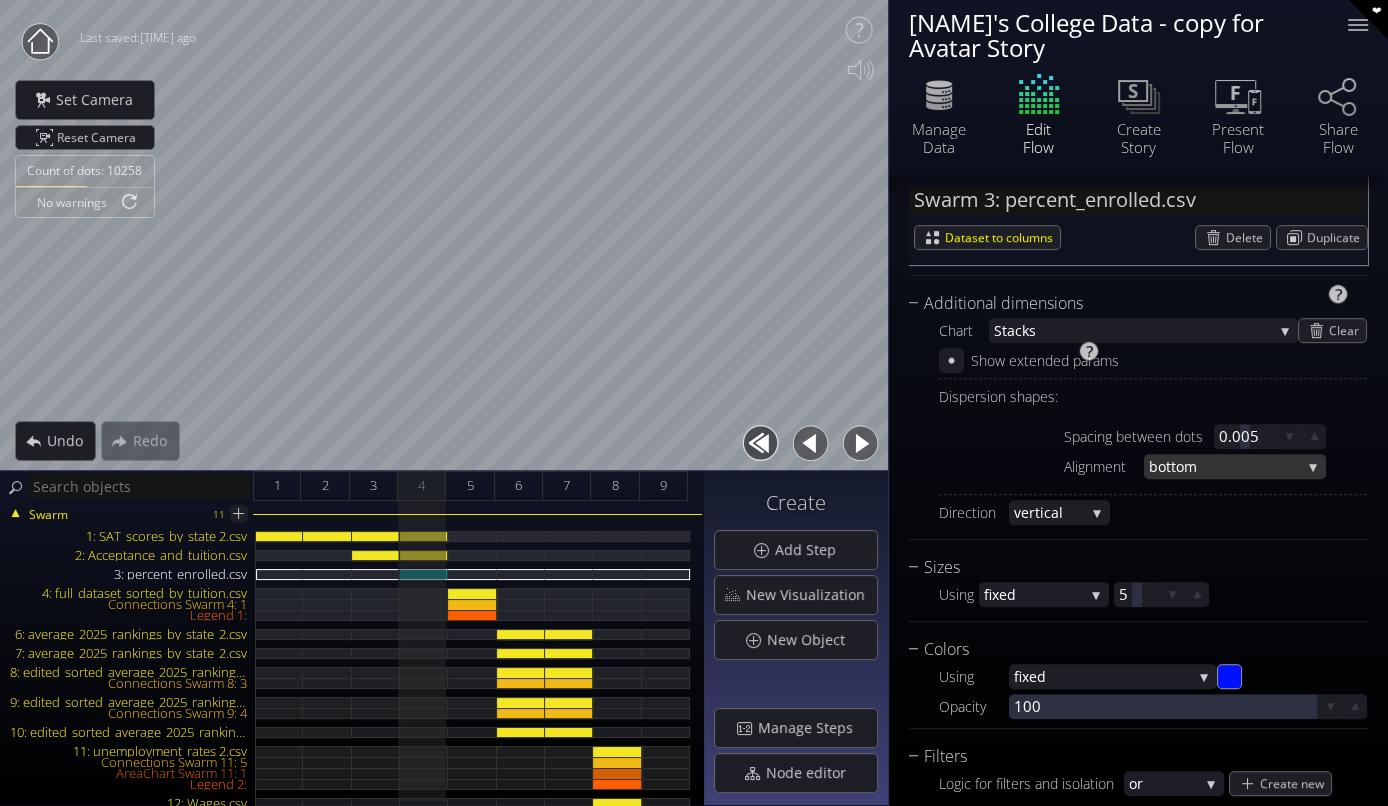 click on "ttom" at bounding box center [1233, 466] 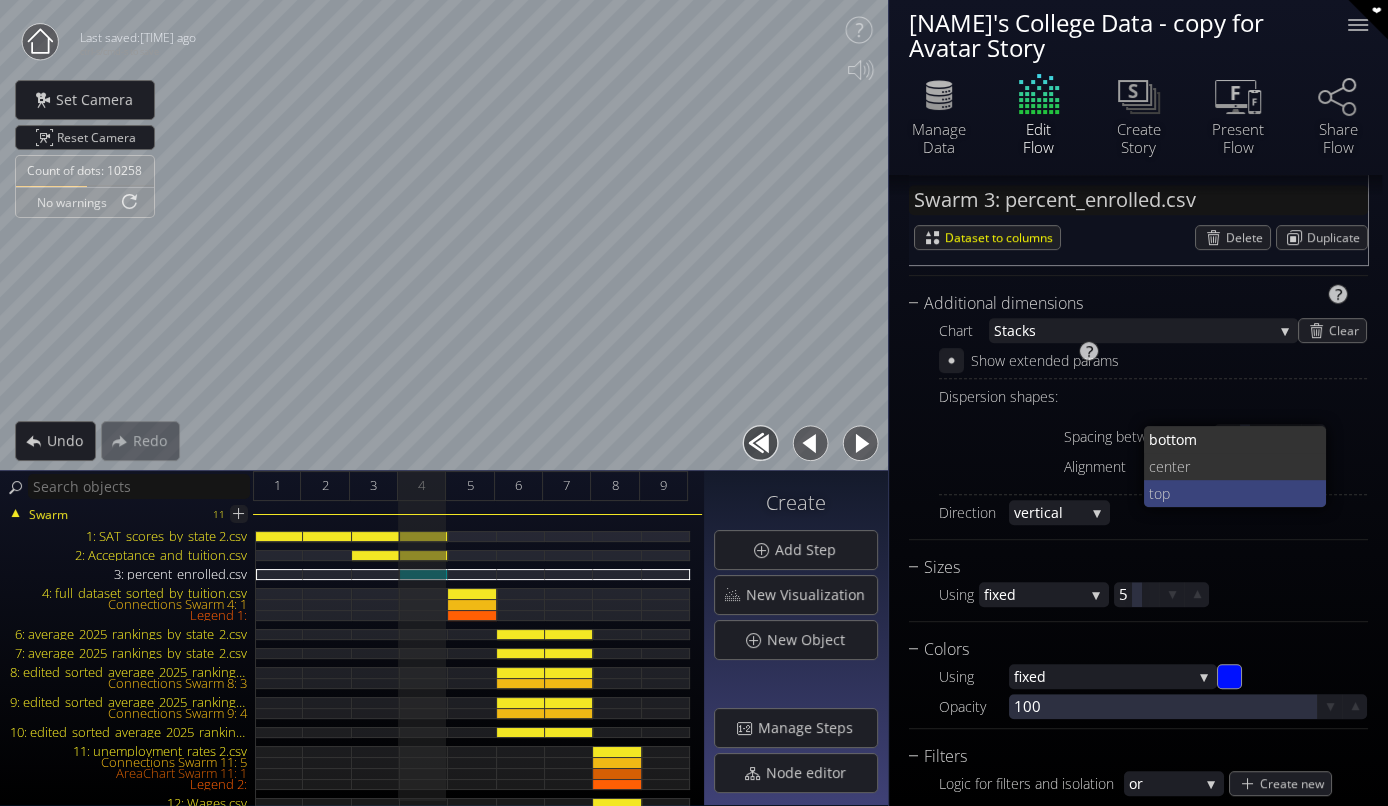 click on "top" at bounding box center (1230, 493) 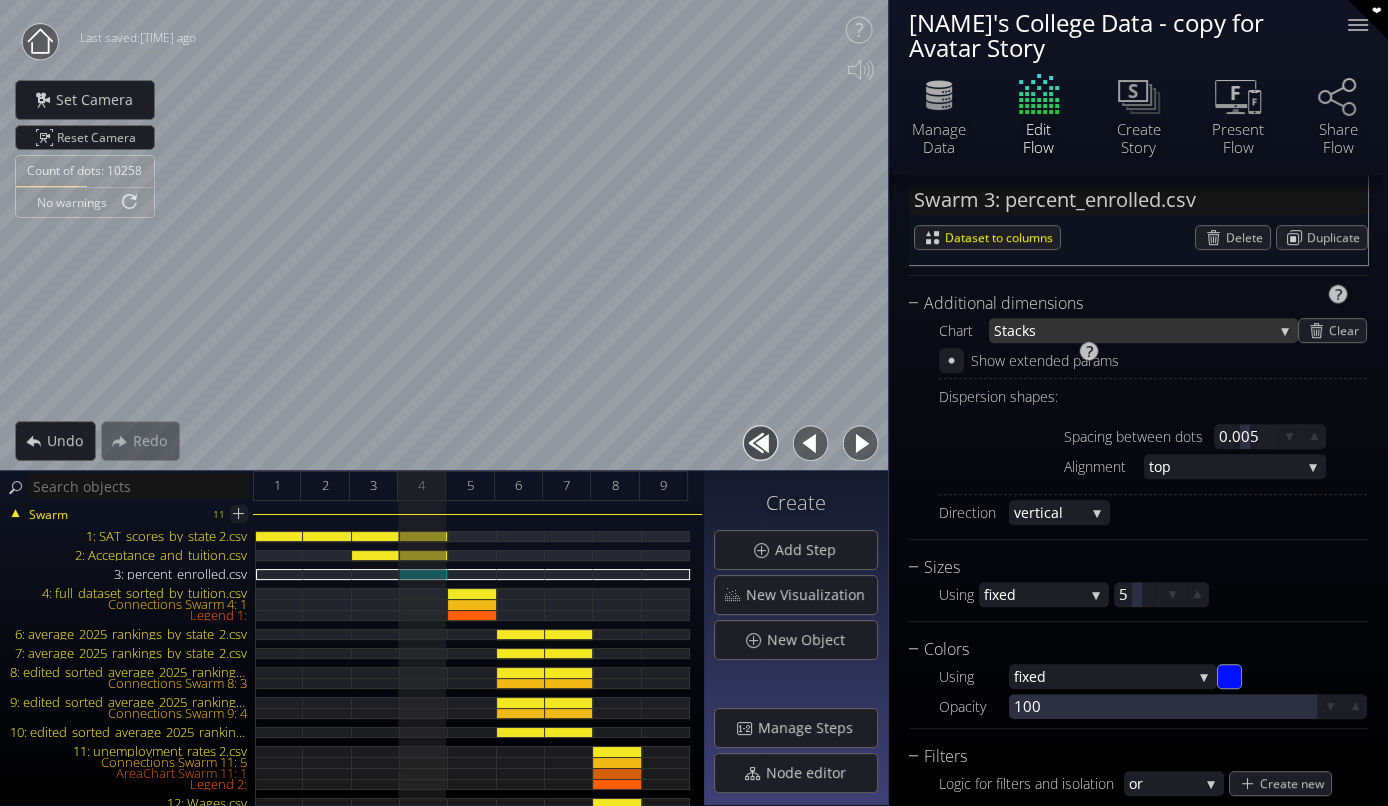 click on "acks" at bounding box center [1140, 330] 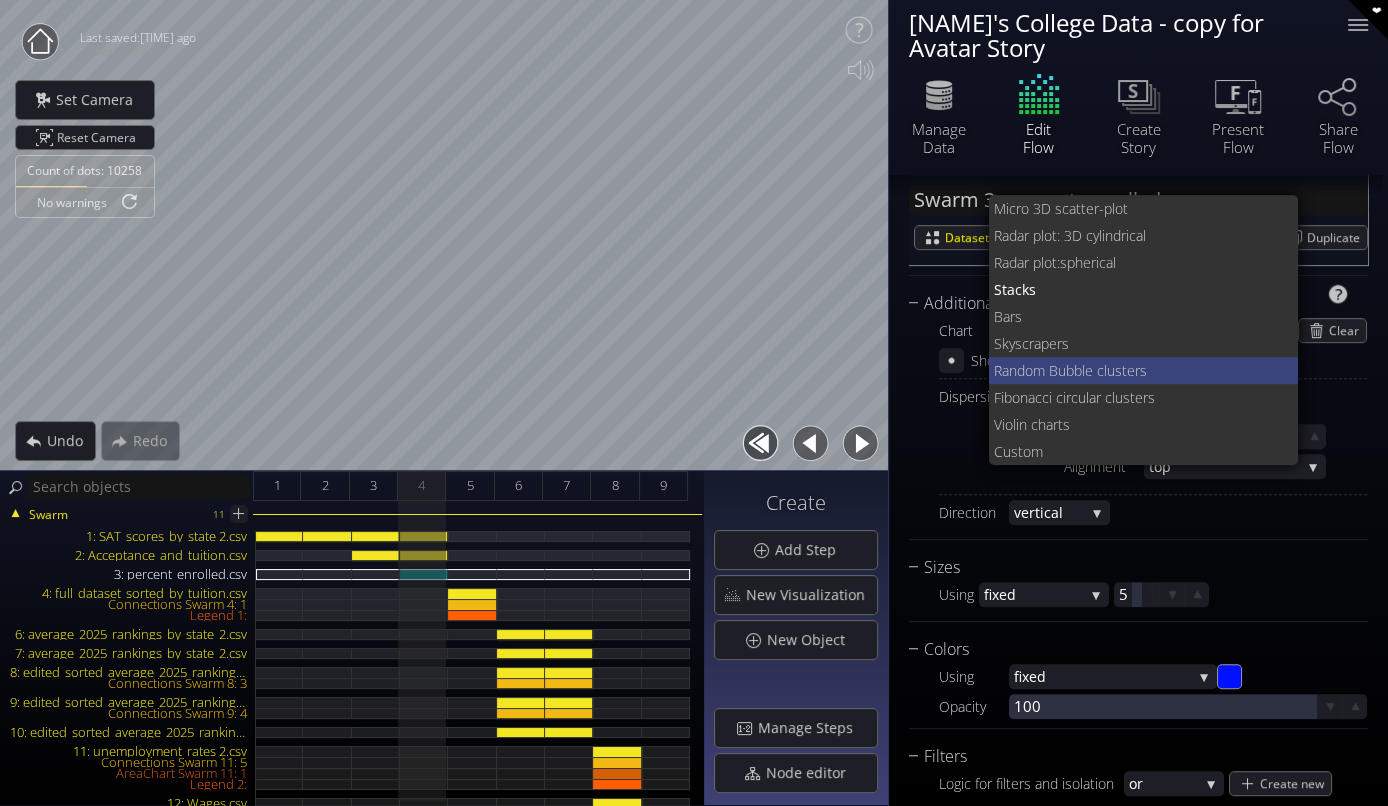 click on "Random Bubbl" at bounding box center [1039, 370] 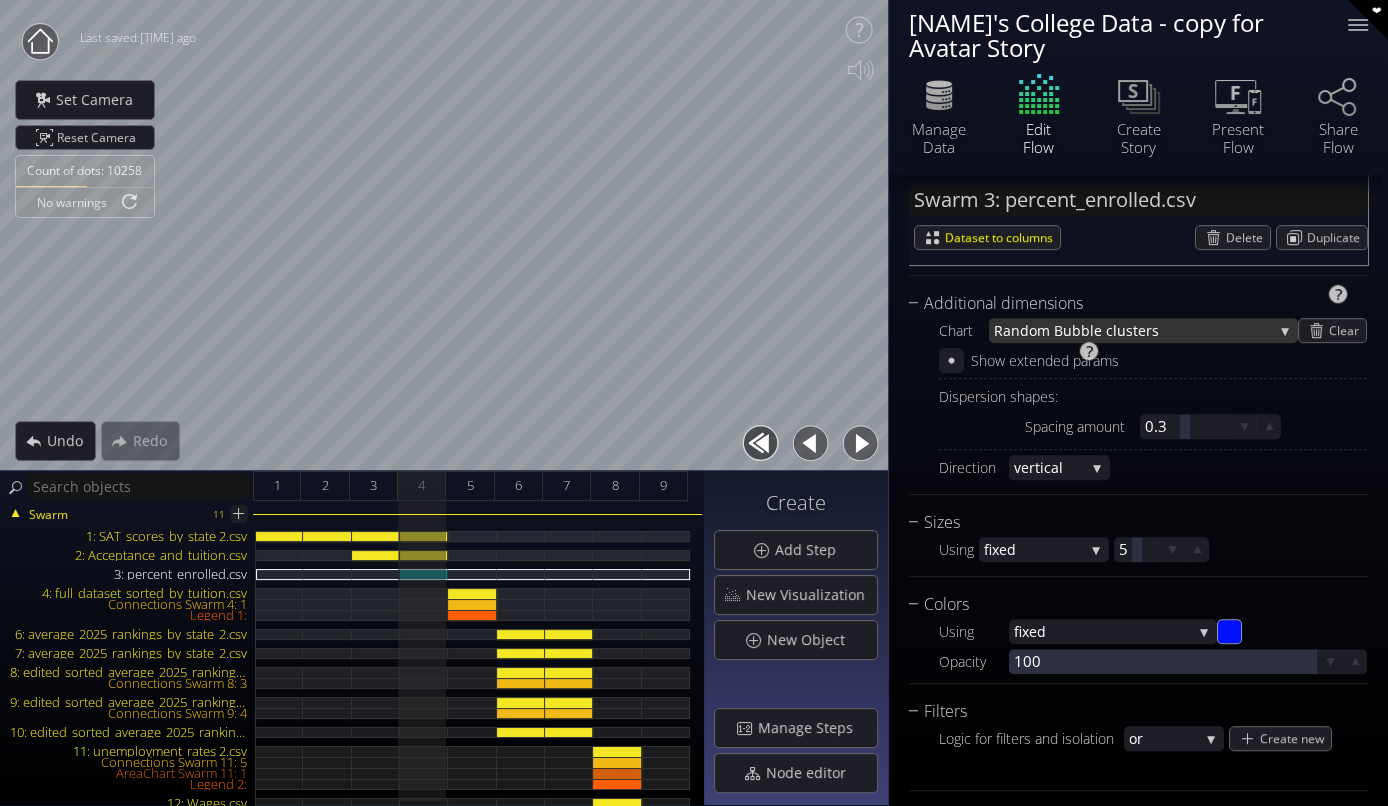 click on "Random Bubbl" at bounding box center [1044, 330] 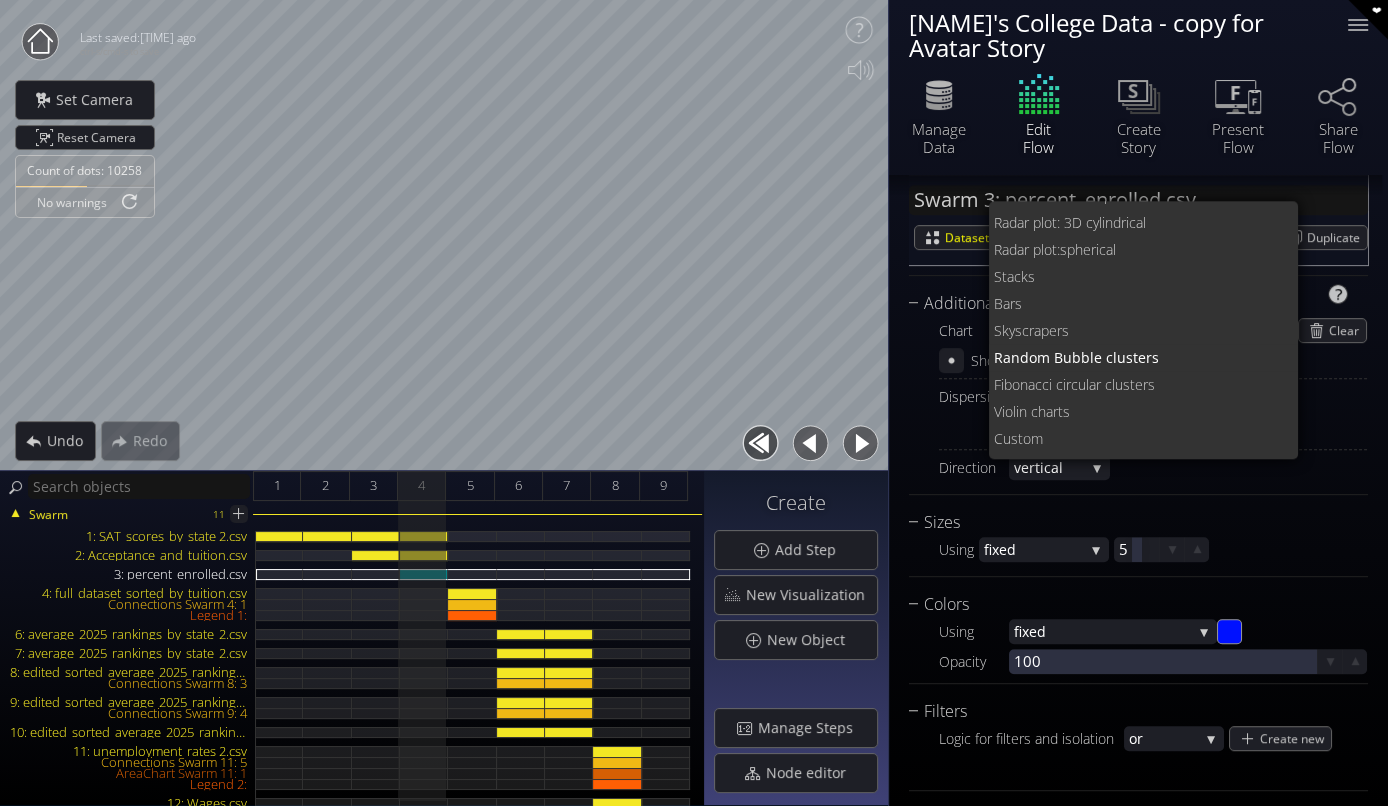 scroll, scrollTop: 0, scrollLeft: 0, axis: both 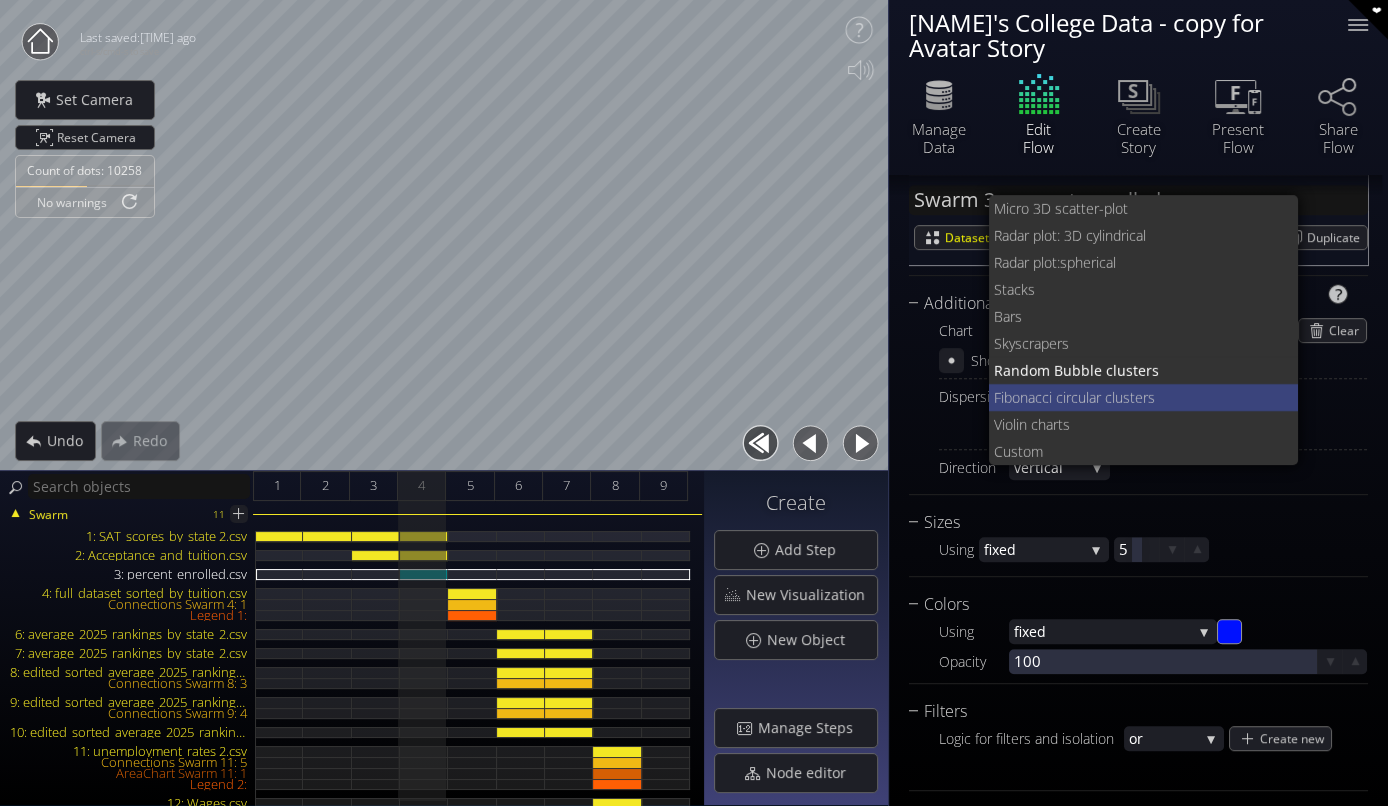click on "Fibonacci circula" at bounding box center [1045, 397] 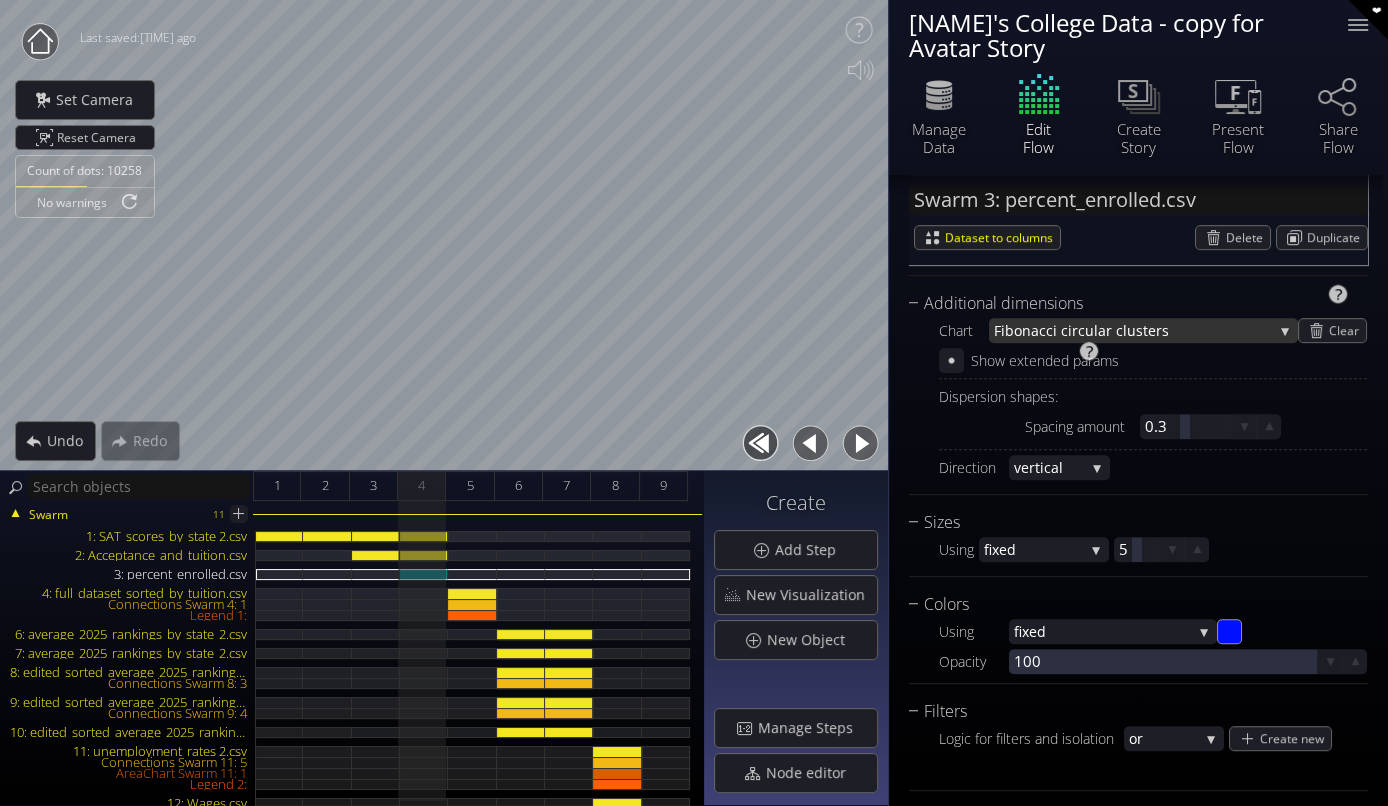 click on "Fibonacci circula" at bounding box center (1050, 330) 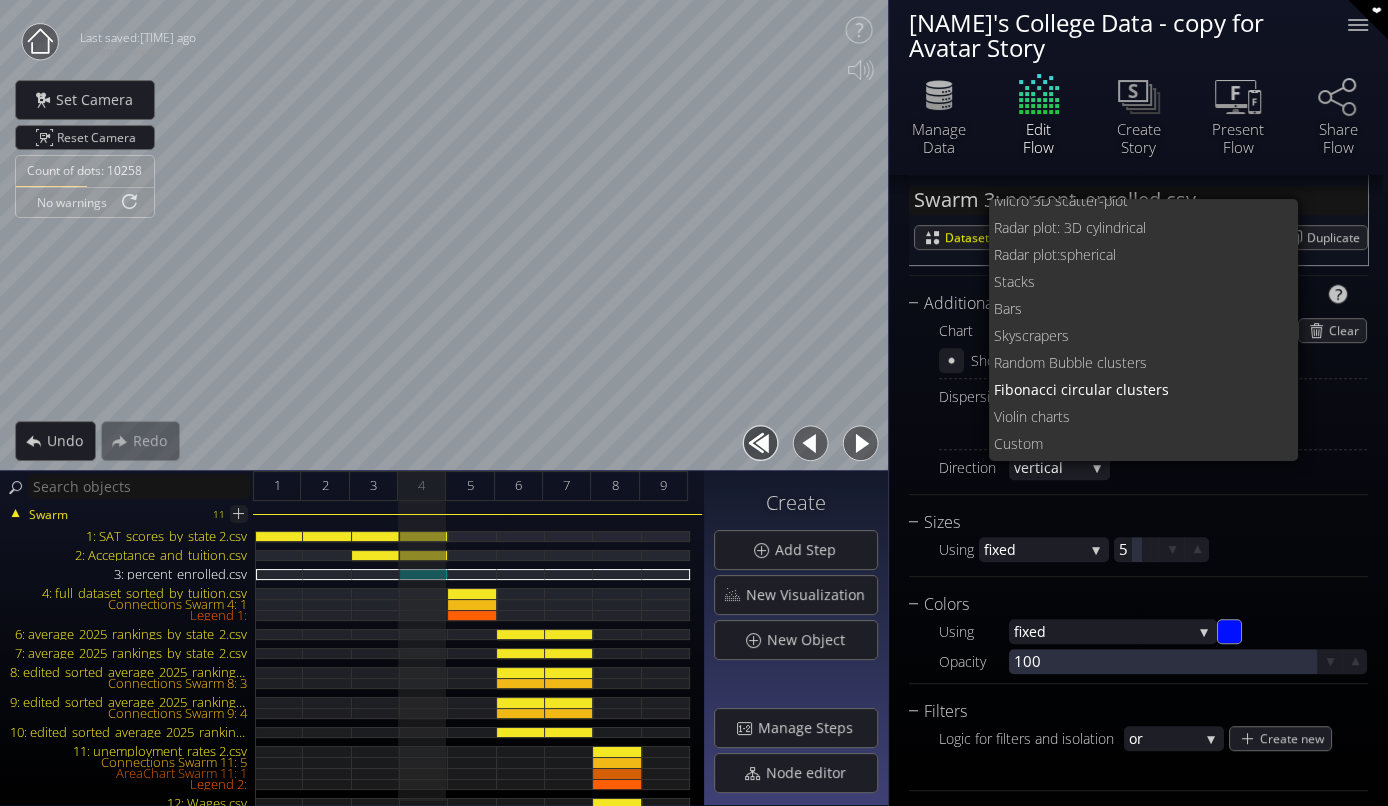scroll, scrollTop: 0, scrollLeft: 0, axis: both 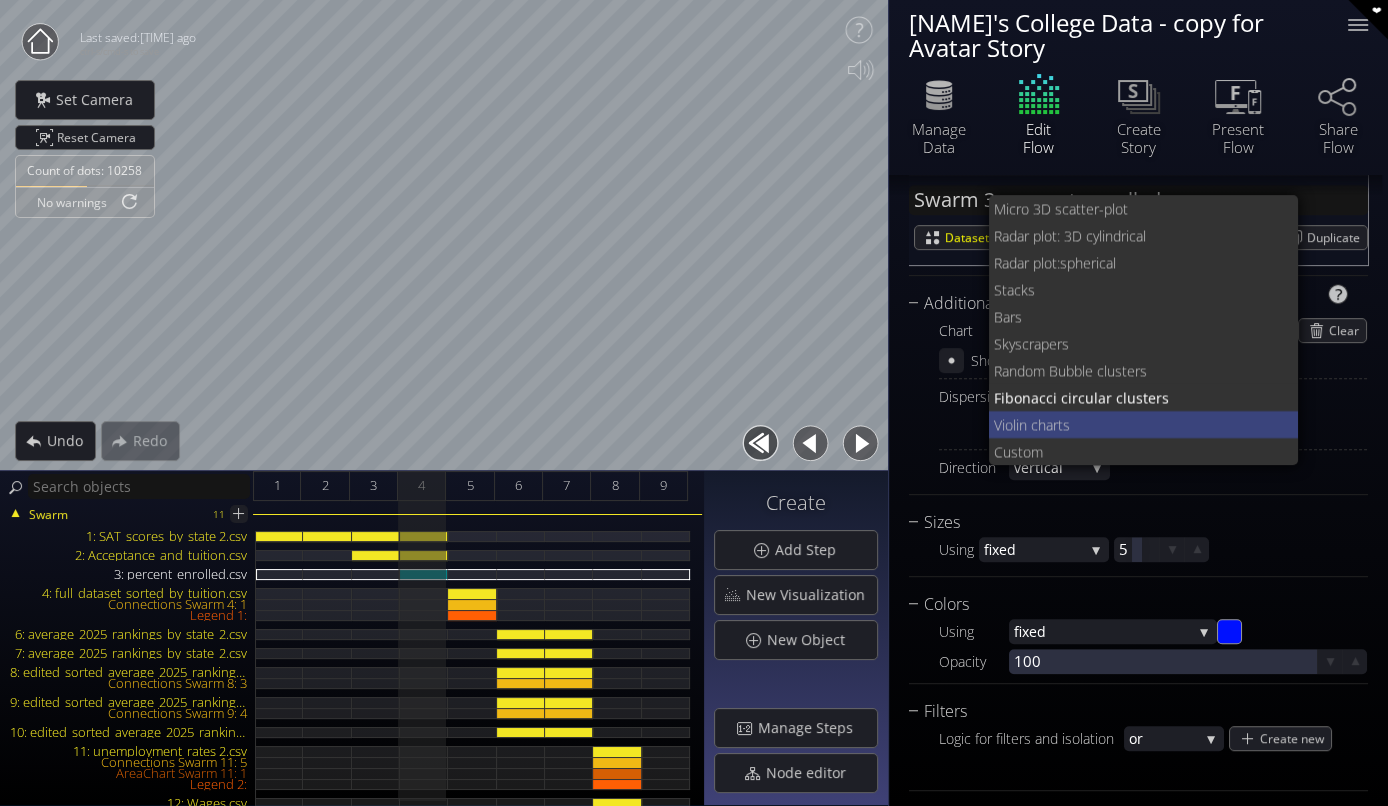 click on "lin charts" at bounding box center (1148, 424) 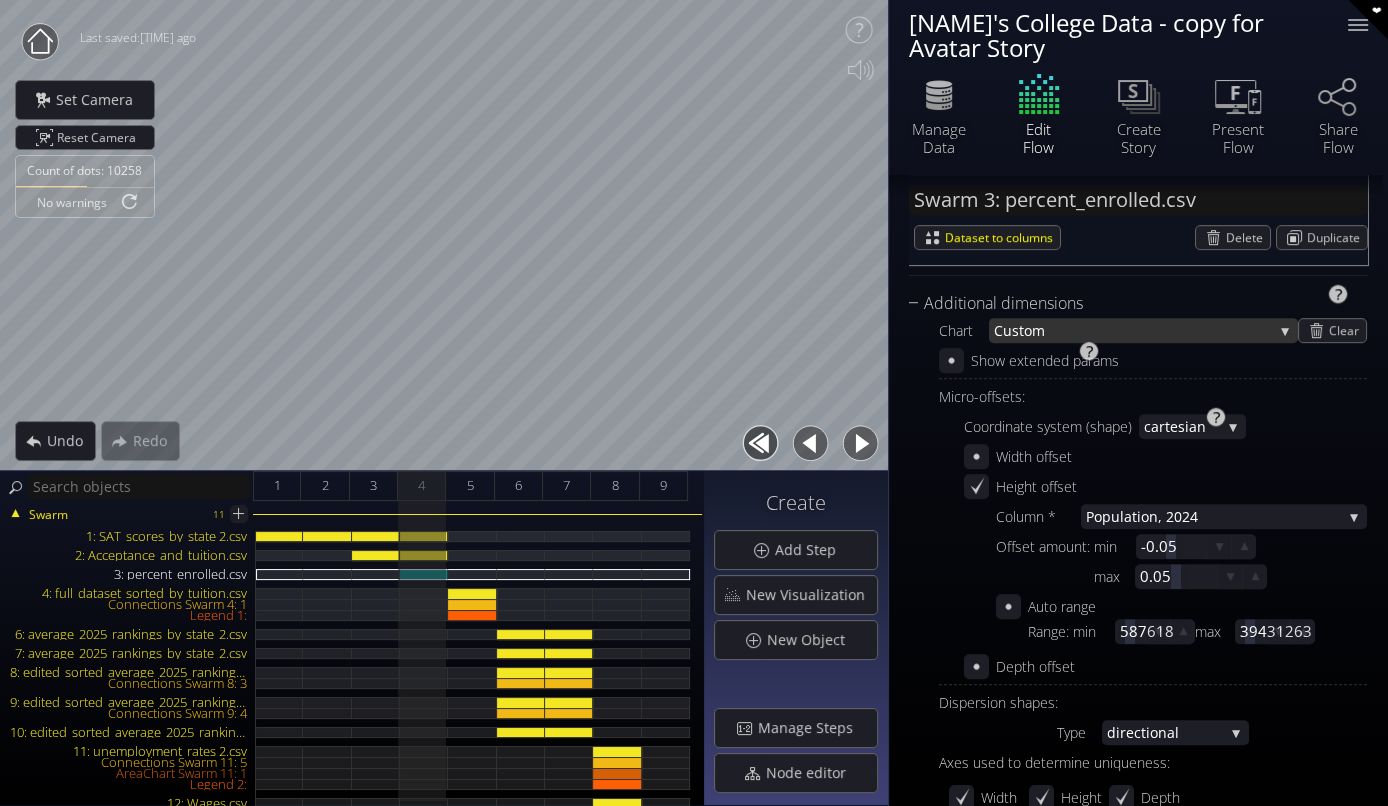 click on "stom" at bounding box center [1142, 330] 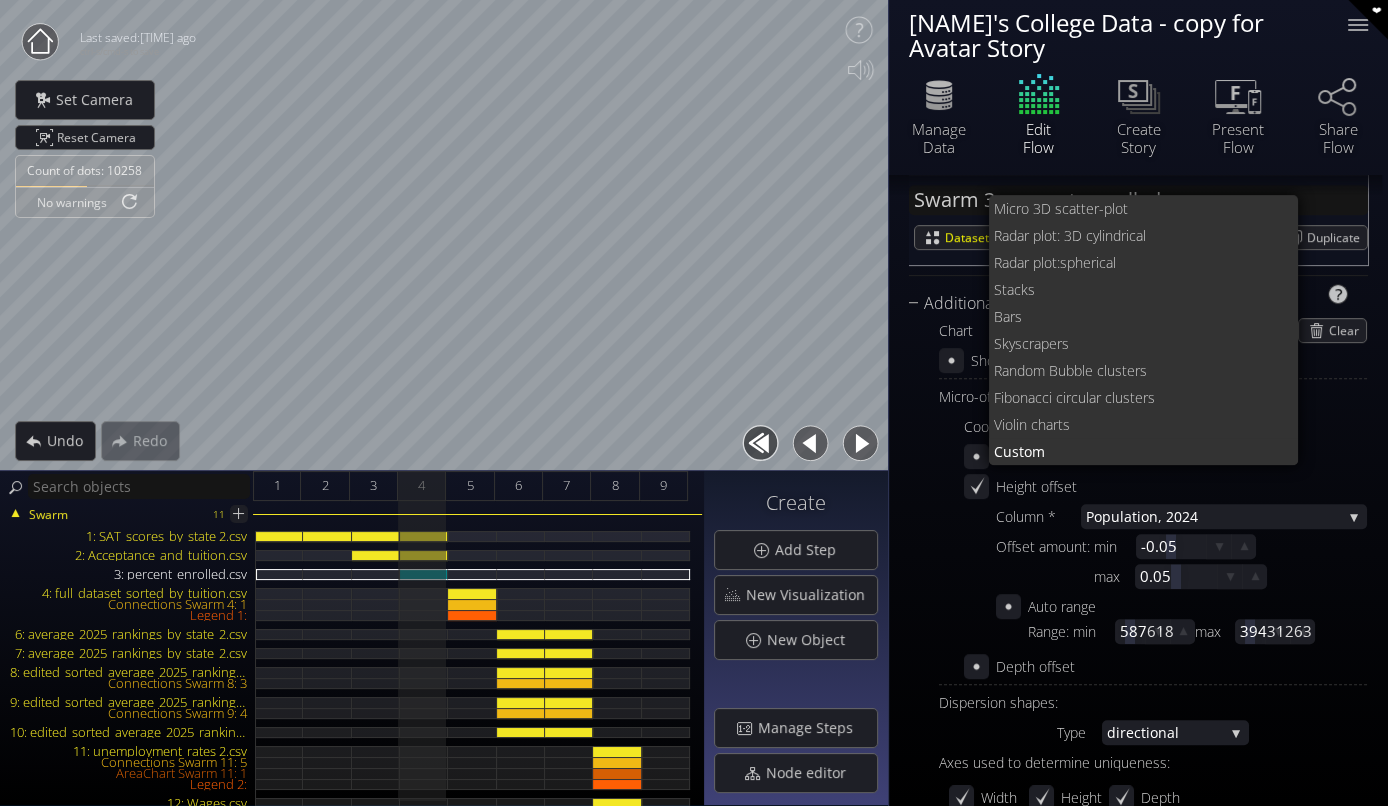 scroll, scrollTop: 0, scrollLeft: 0, axis: both 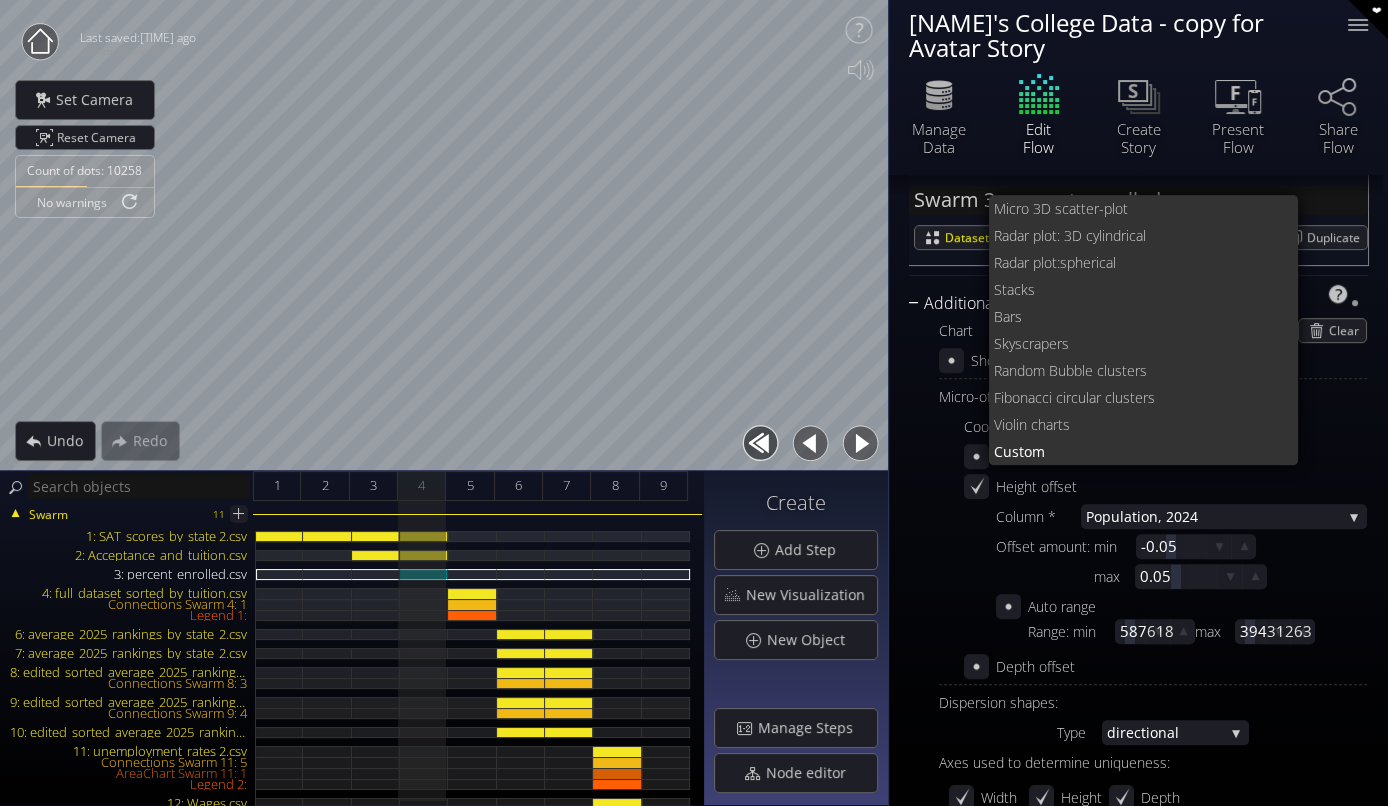 click on "Bars" at bounding box center (1138, 316) 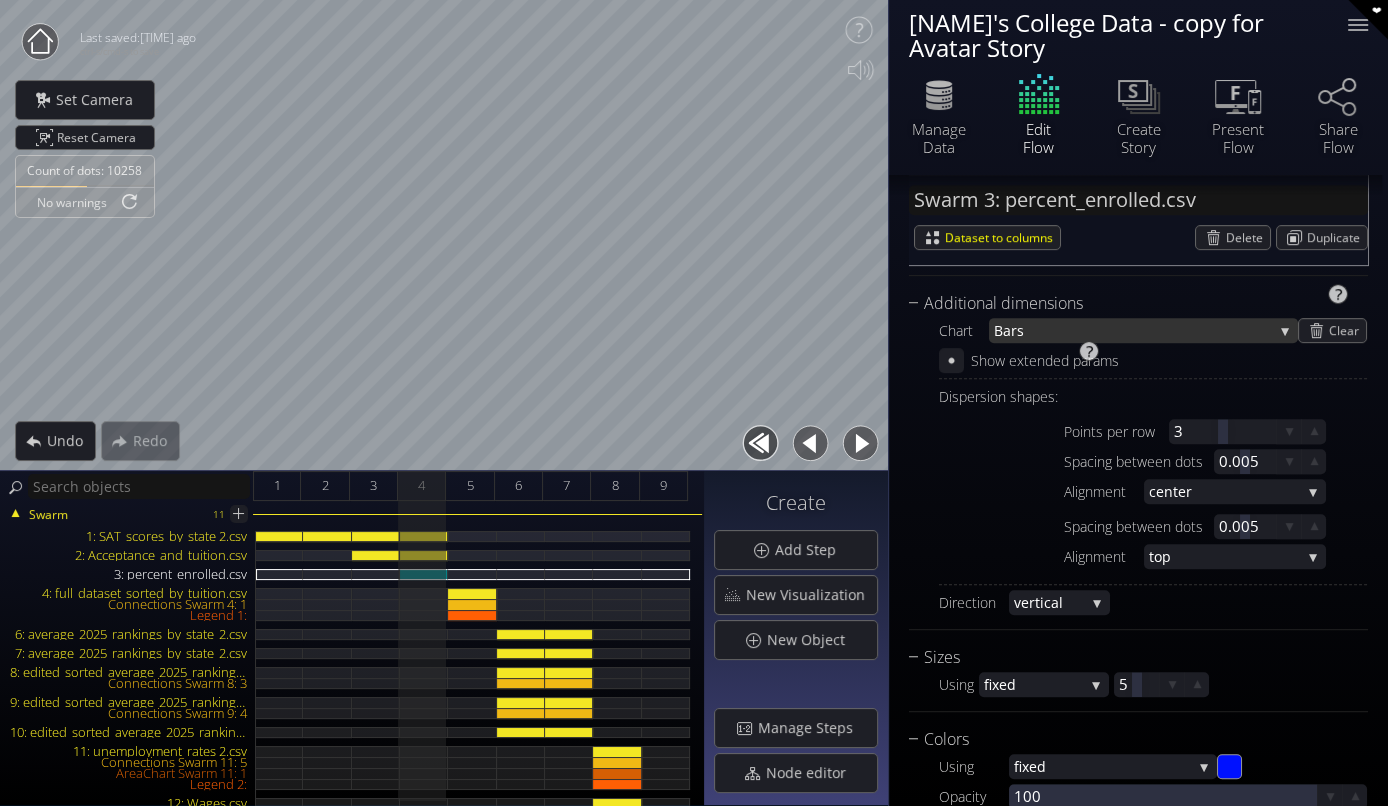 click on "Bars" at bounding box center (1133, 330) 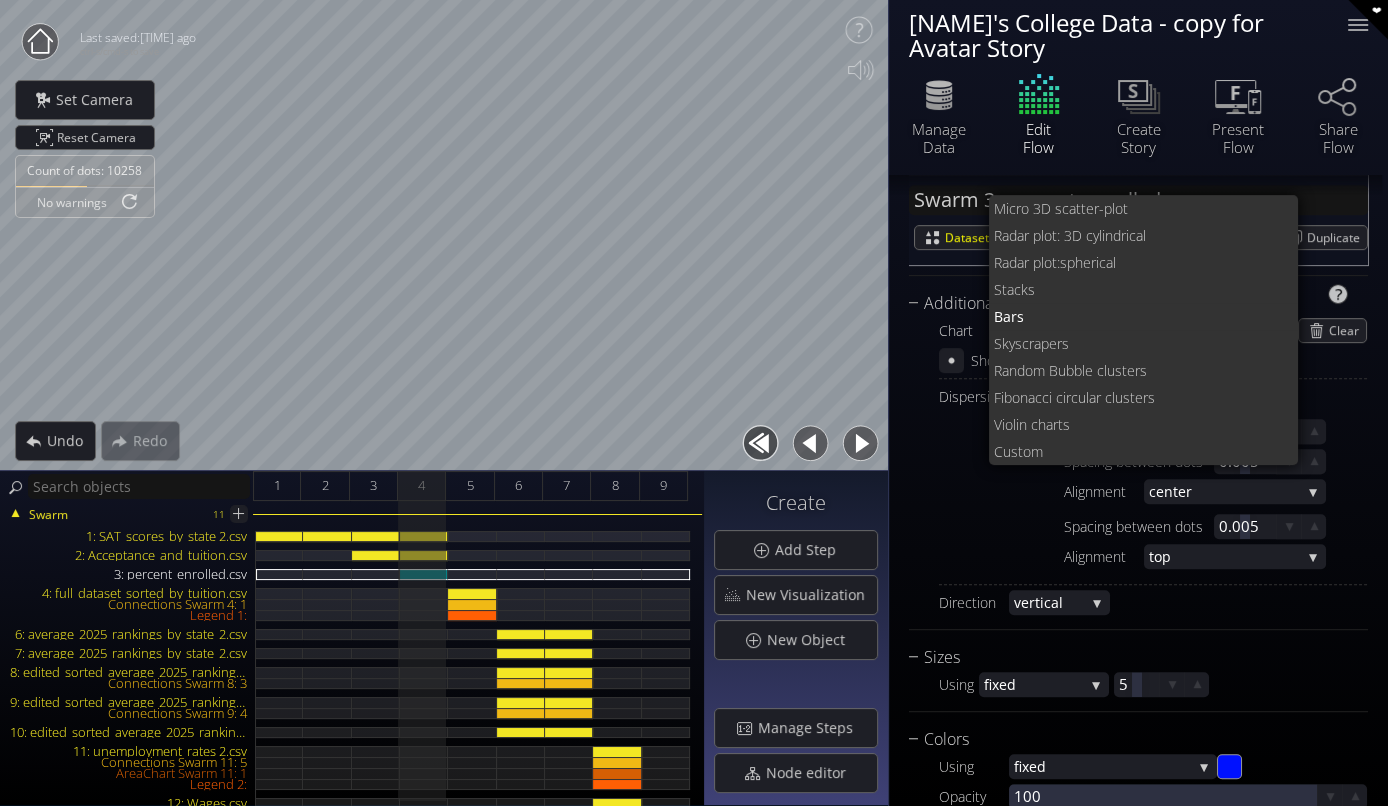 click on "Points per row
3
Spacing between dots
0.005
Alignment
ce   nter       left   ce   nter     right
Spacing between dots
0.005
Alignment
top     bo   ttom   ce   nter     top" at bounding box center [1153, 496] 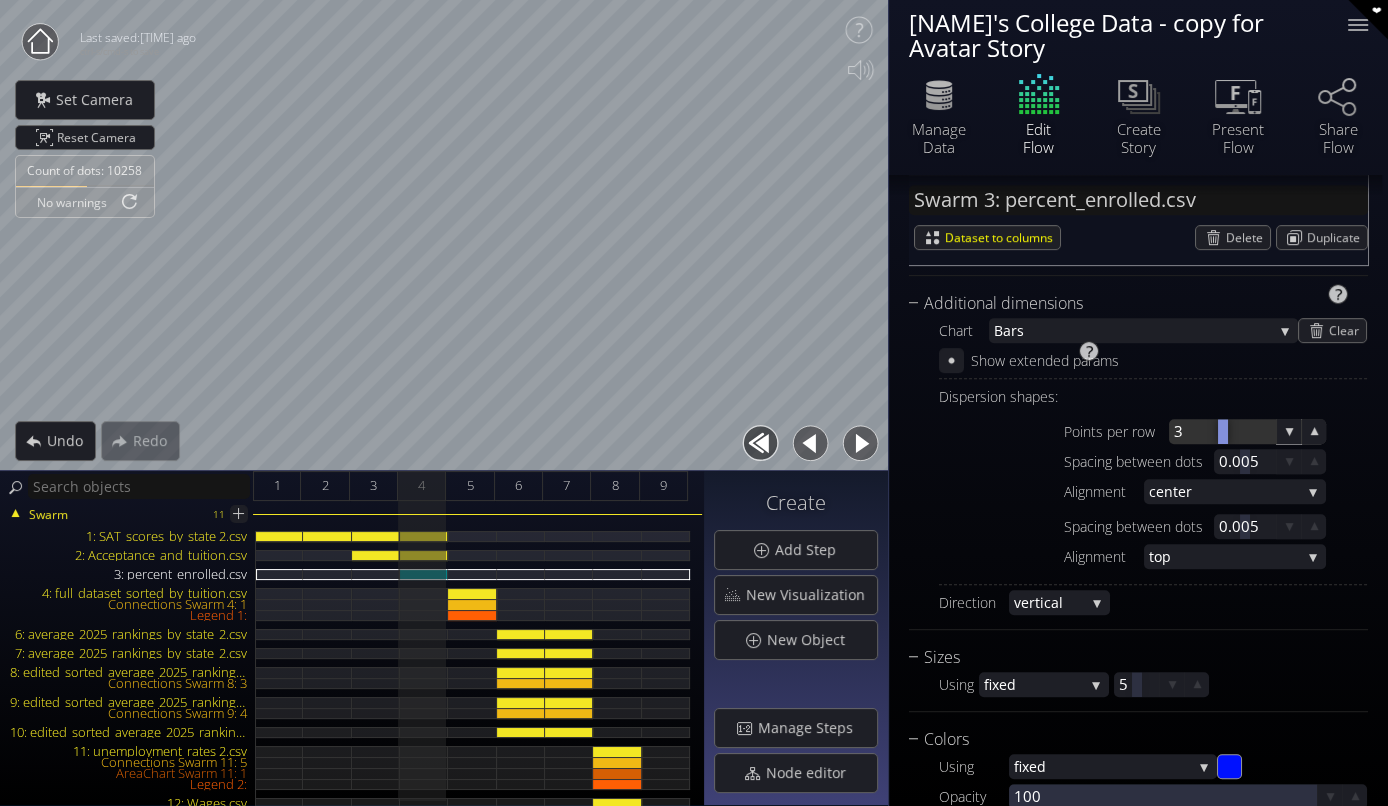 click at bounding box center [1222, 431] 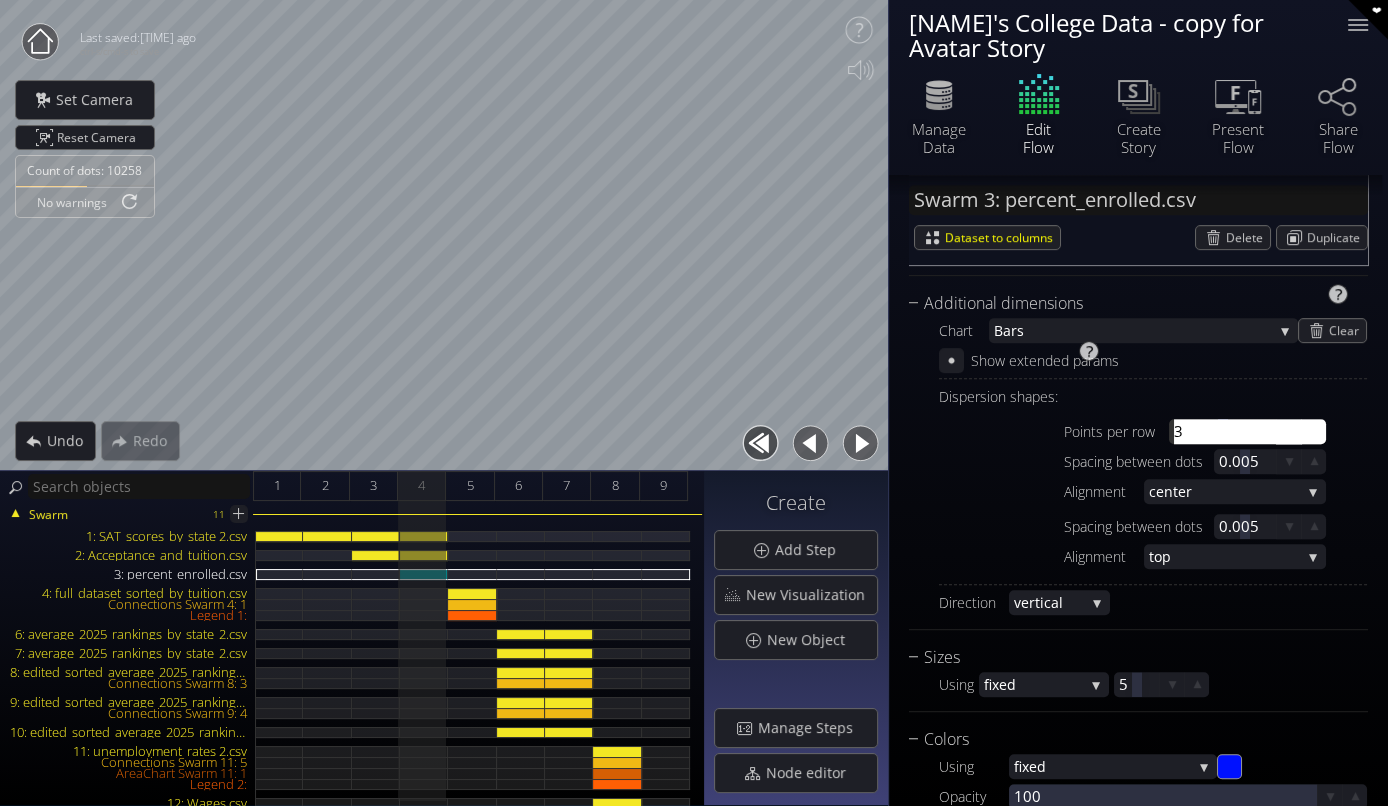 type on "1" 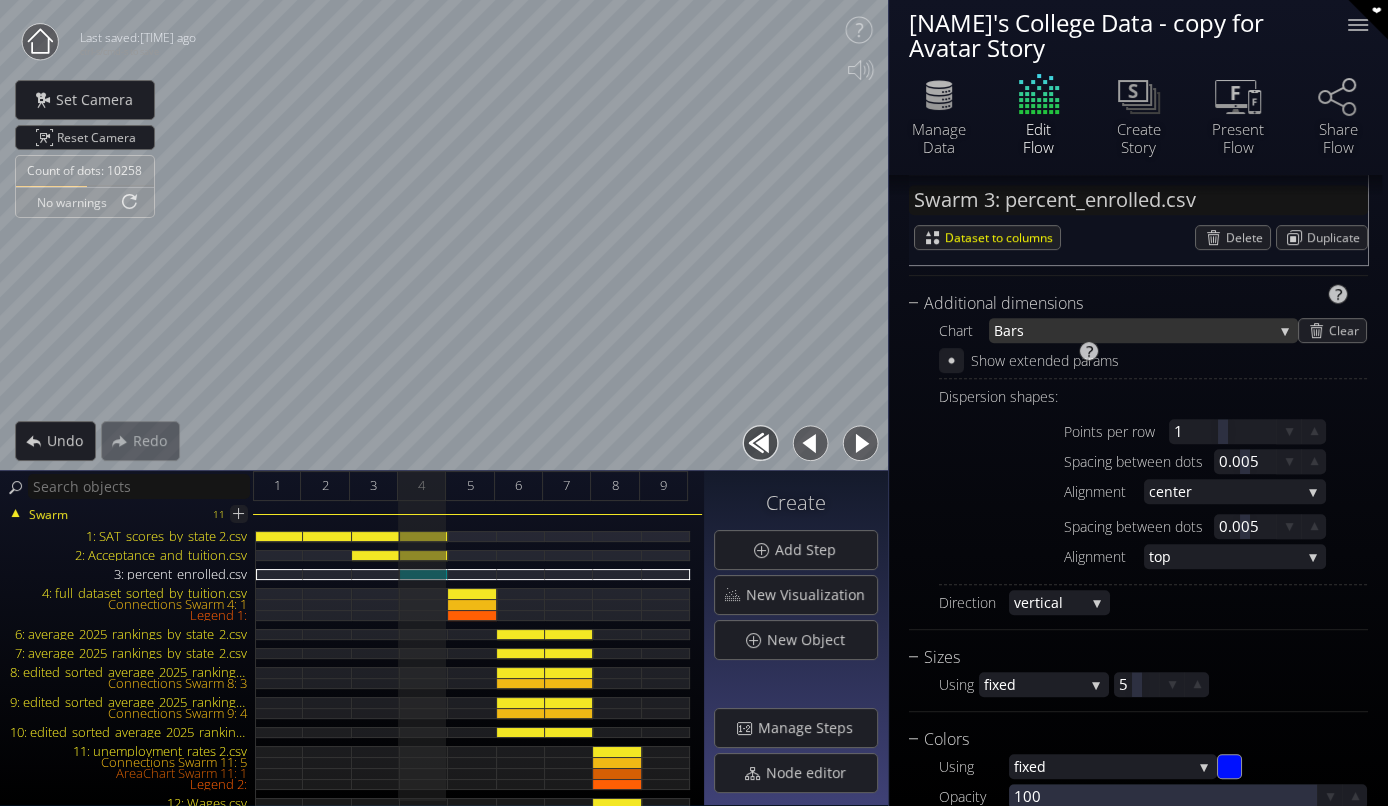 click on "Bars" at bounding box center [1133, 330] 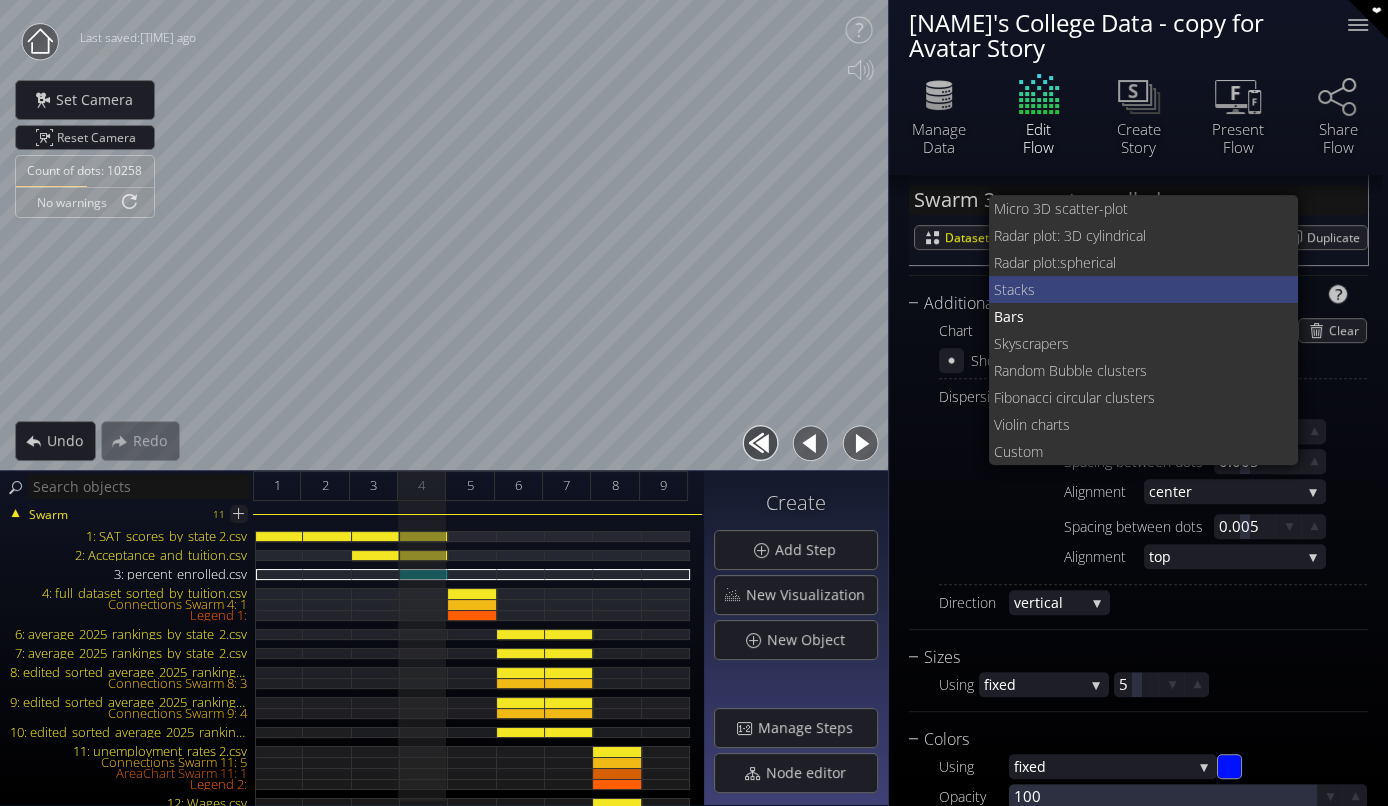 click on "acks" at bounding box center (1145, 289) 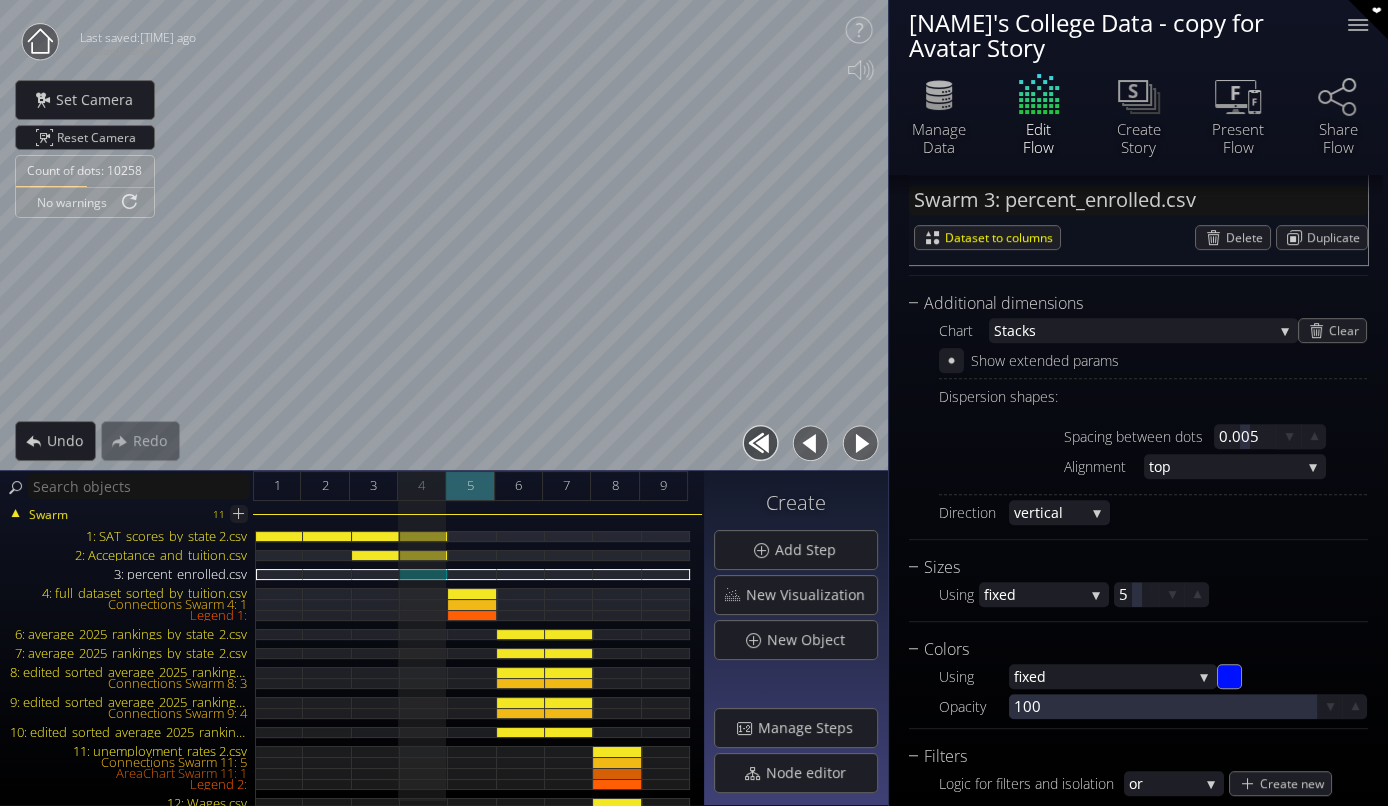 click on "5" at bounding box center [470, 486] 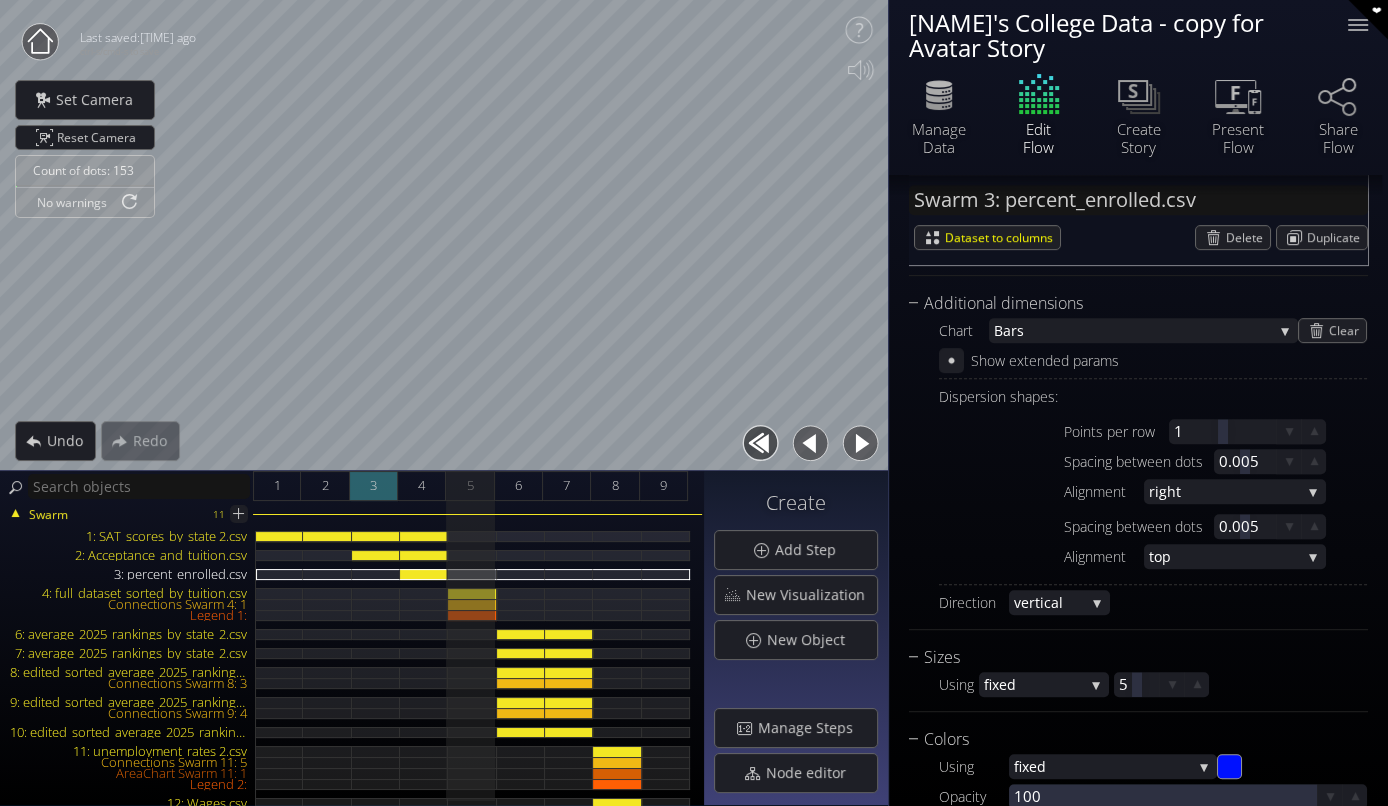 click on "3" at bounding box center (374, 486) 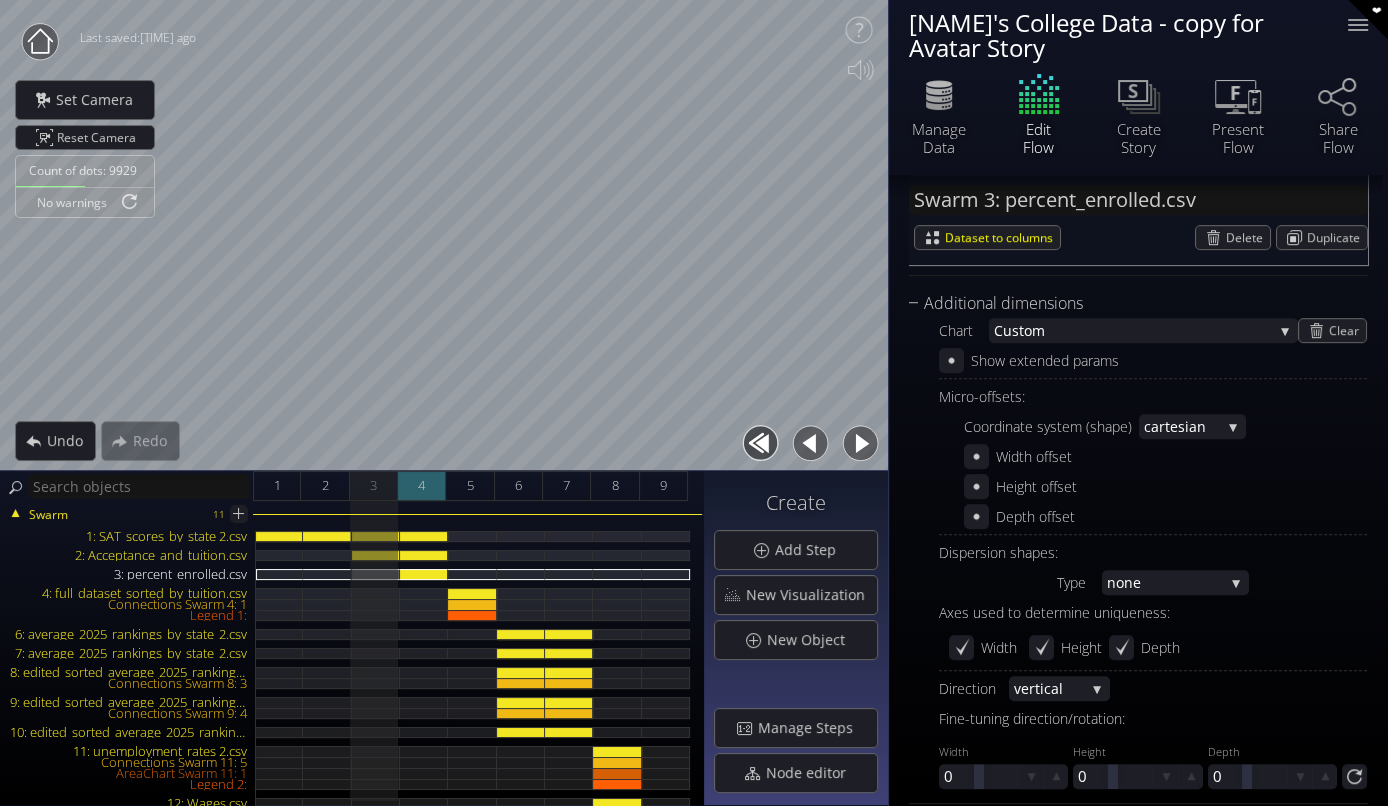 click on "4" at bounding box center [422, 486] 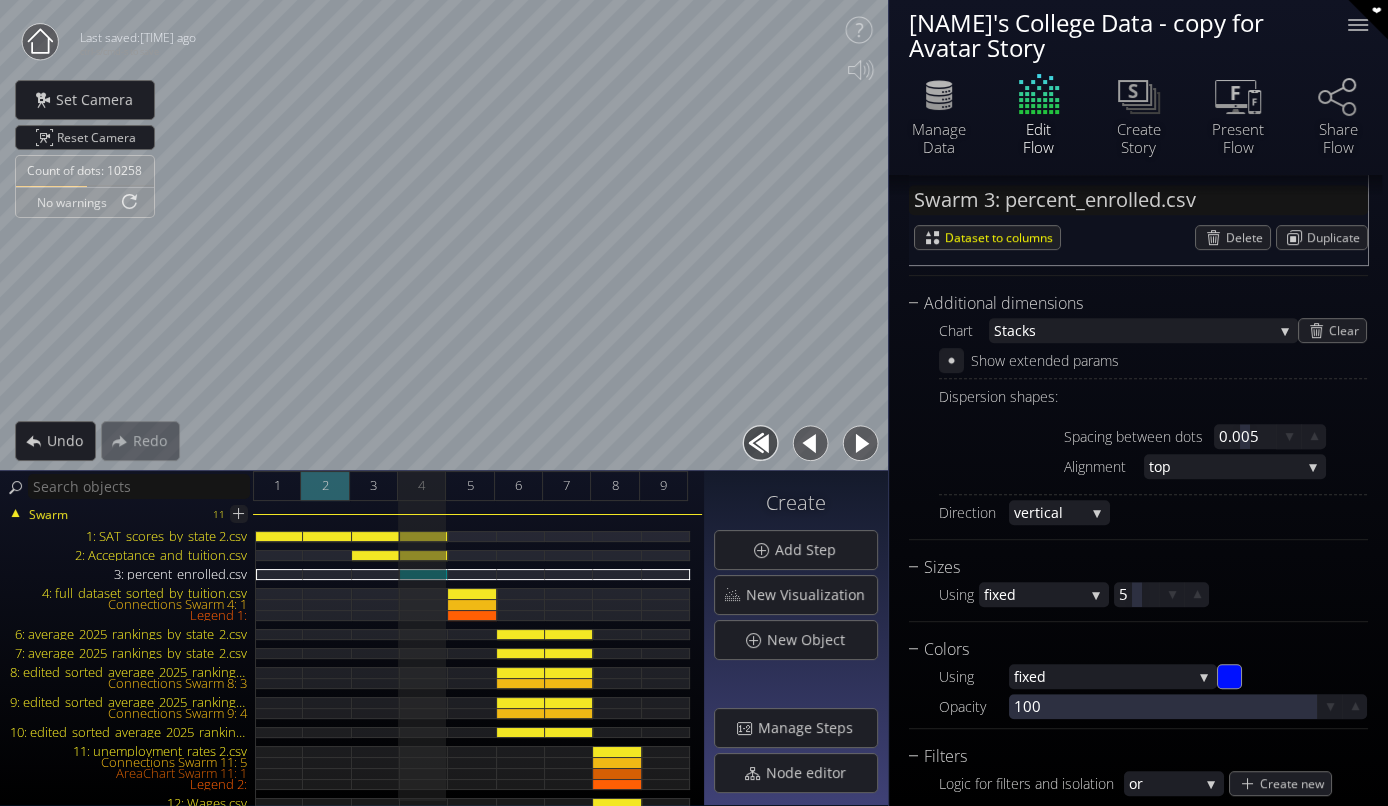 click on "2" at bounding box center (324, 485) 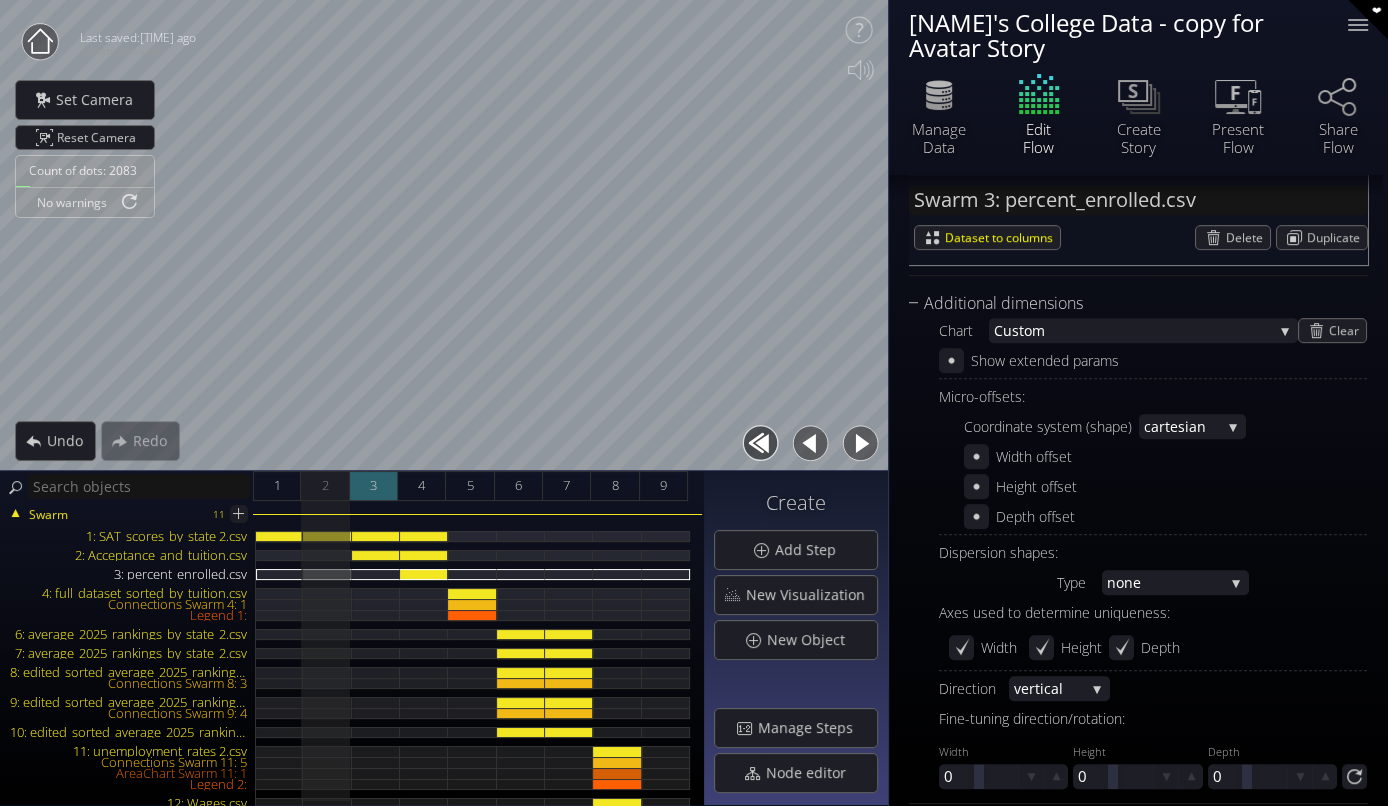 click on "3" at bounding box center (374, 486) 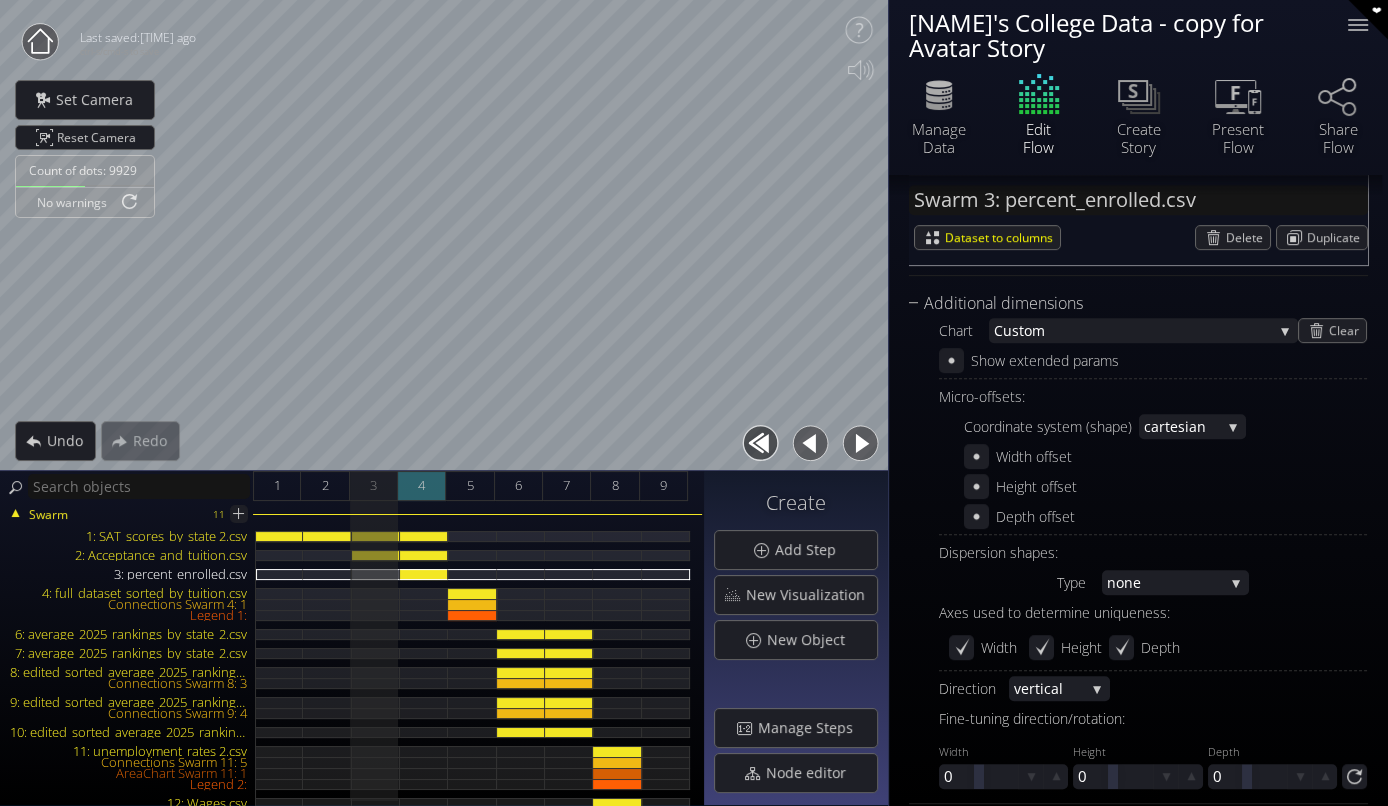 click on "4" at bounding box center (422, 486) 